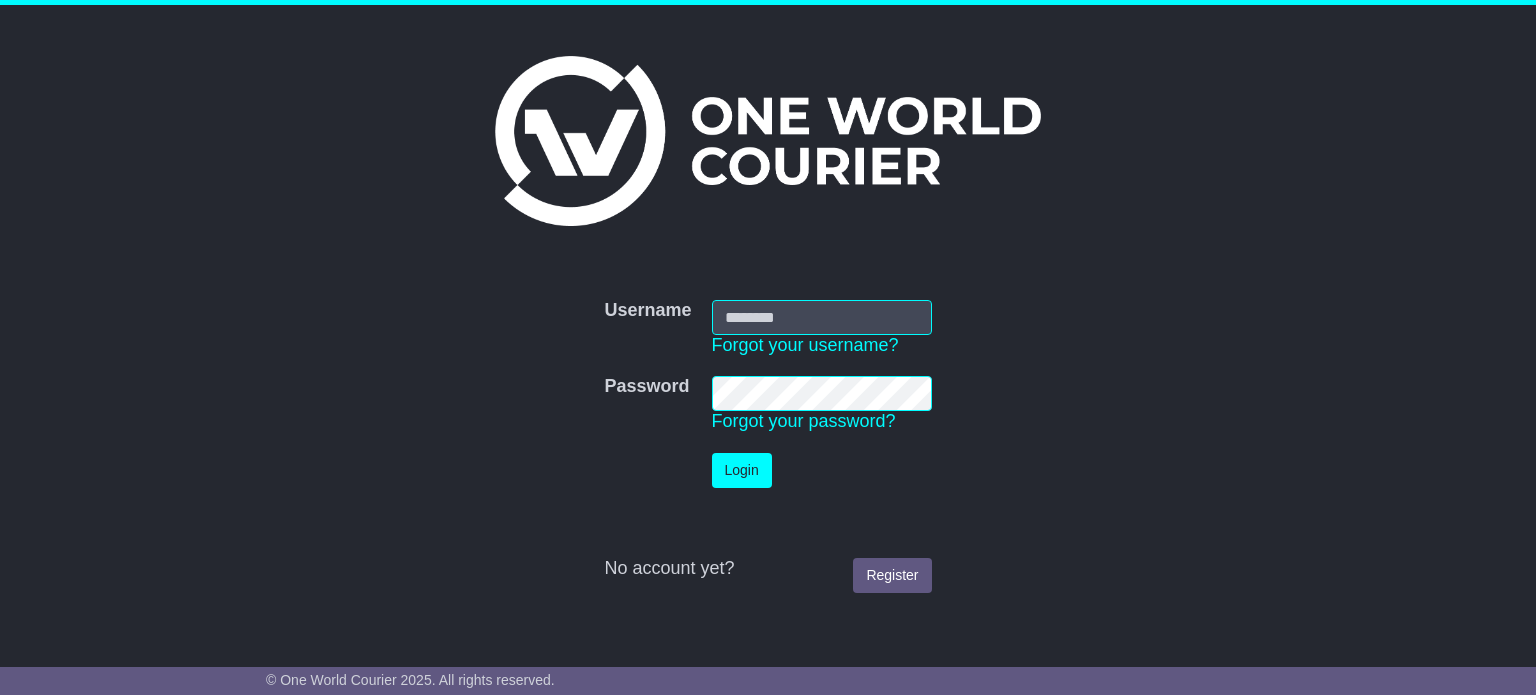 scroll, scrollTop: 0, scrollLeft: 0, axis: both 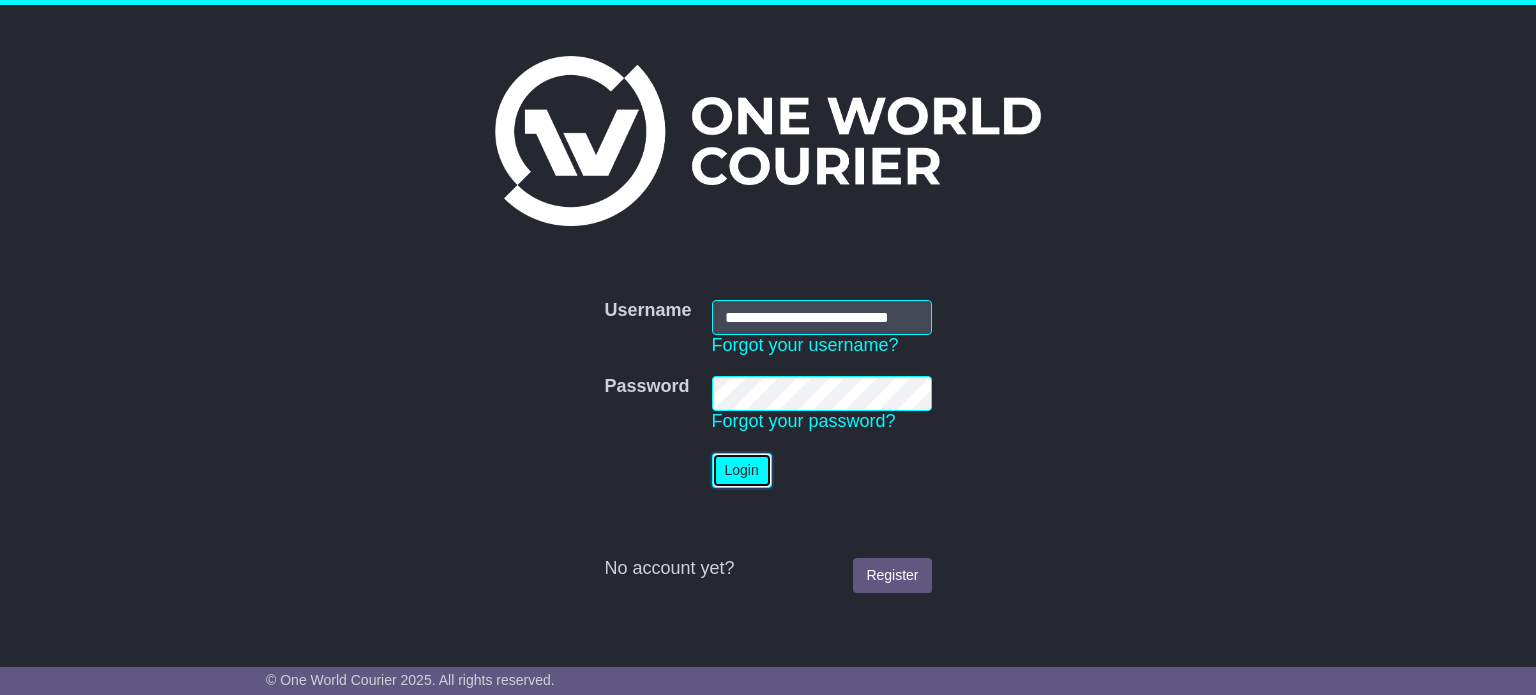 click on "Login" at bounding box center (742, 470) 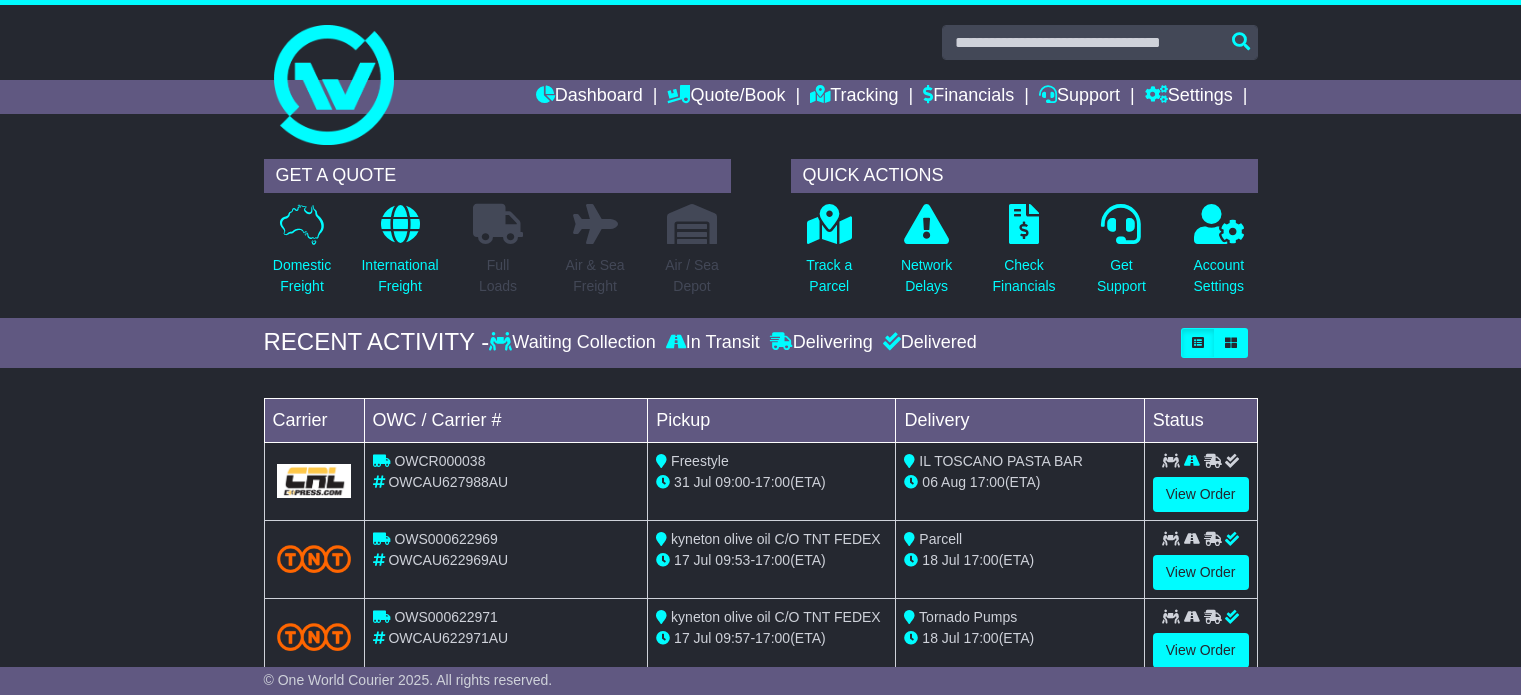 scroll, scrollTop: 0, scrollLeft: 0, axis: both 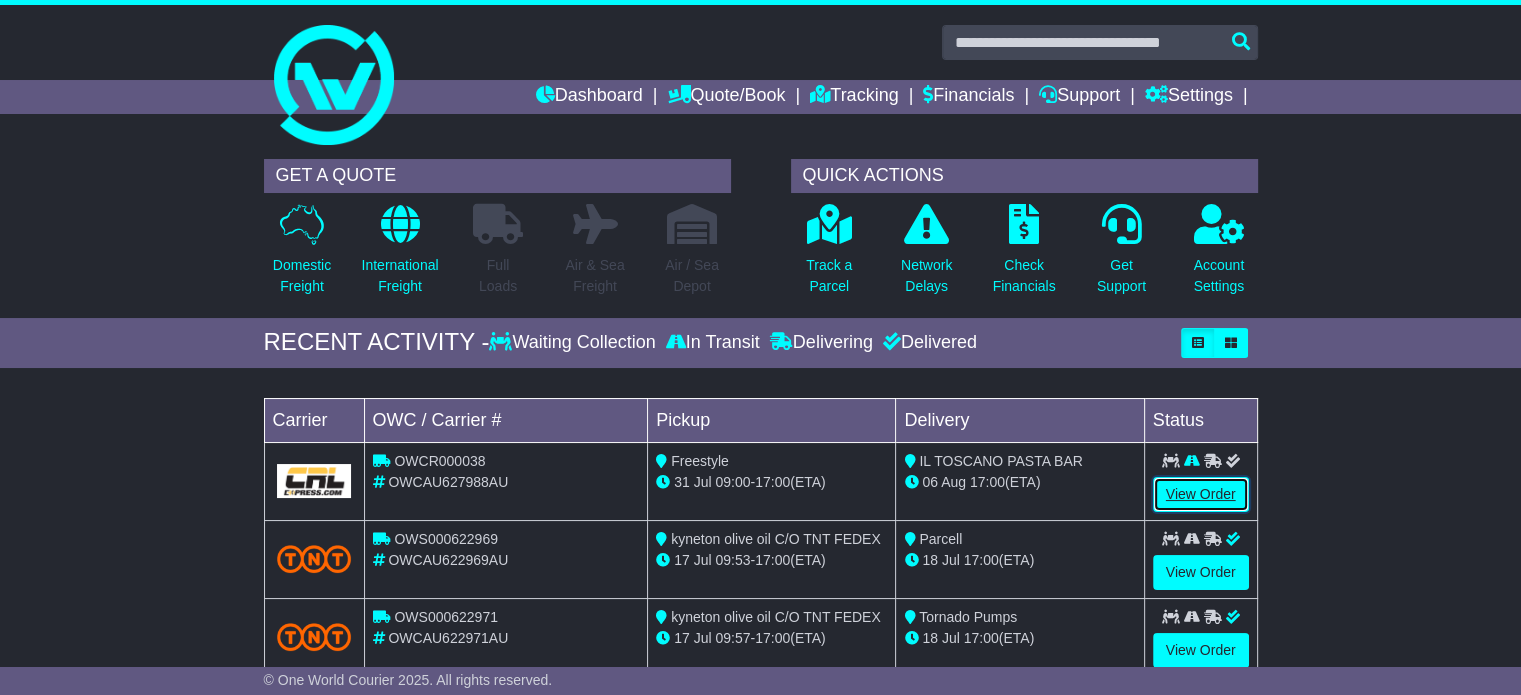 click on "View Order" at bounding box center [1201, 494] 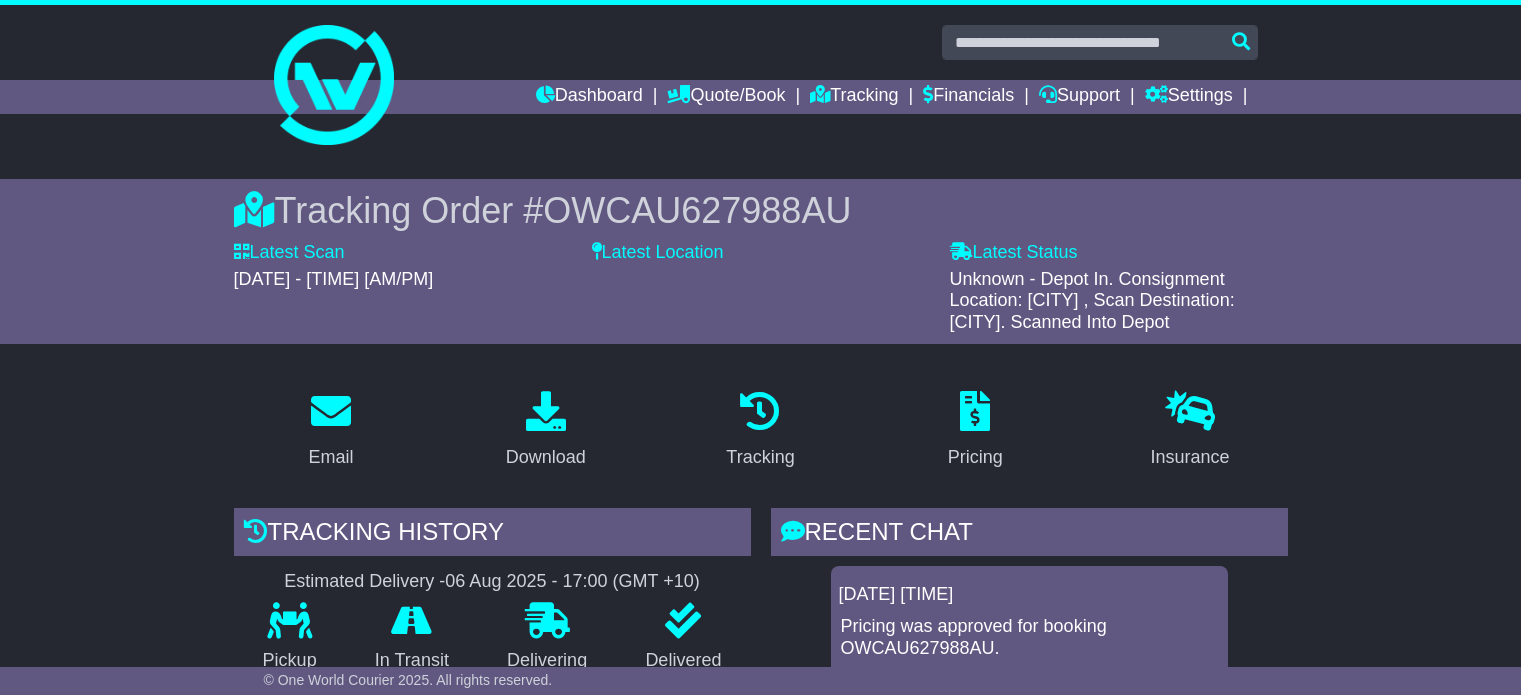 scroll, scrollTop: 0, scrollLeft: 0, axis: both 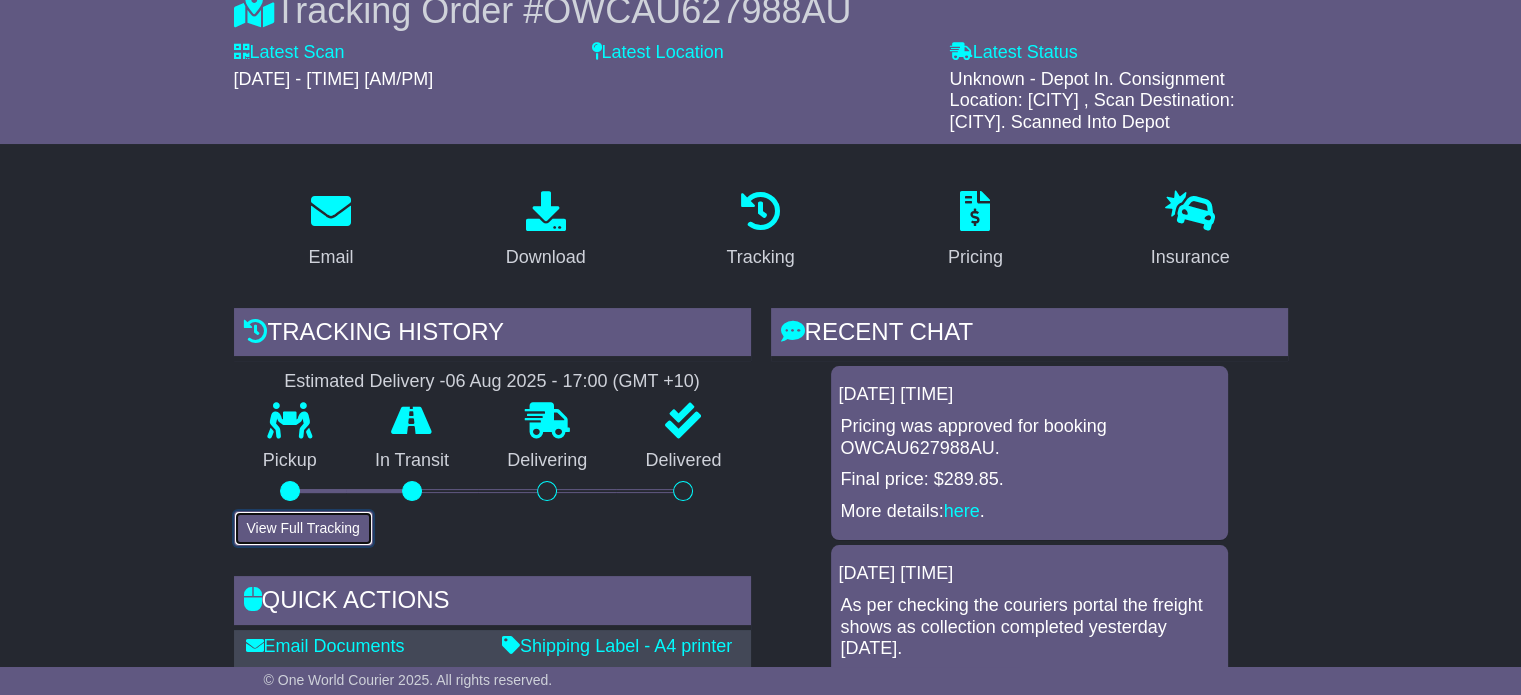 click on "View Full Tracking" at bounding box center [303, 528] 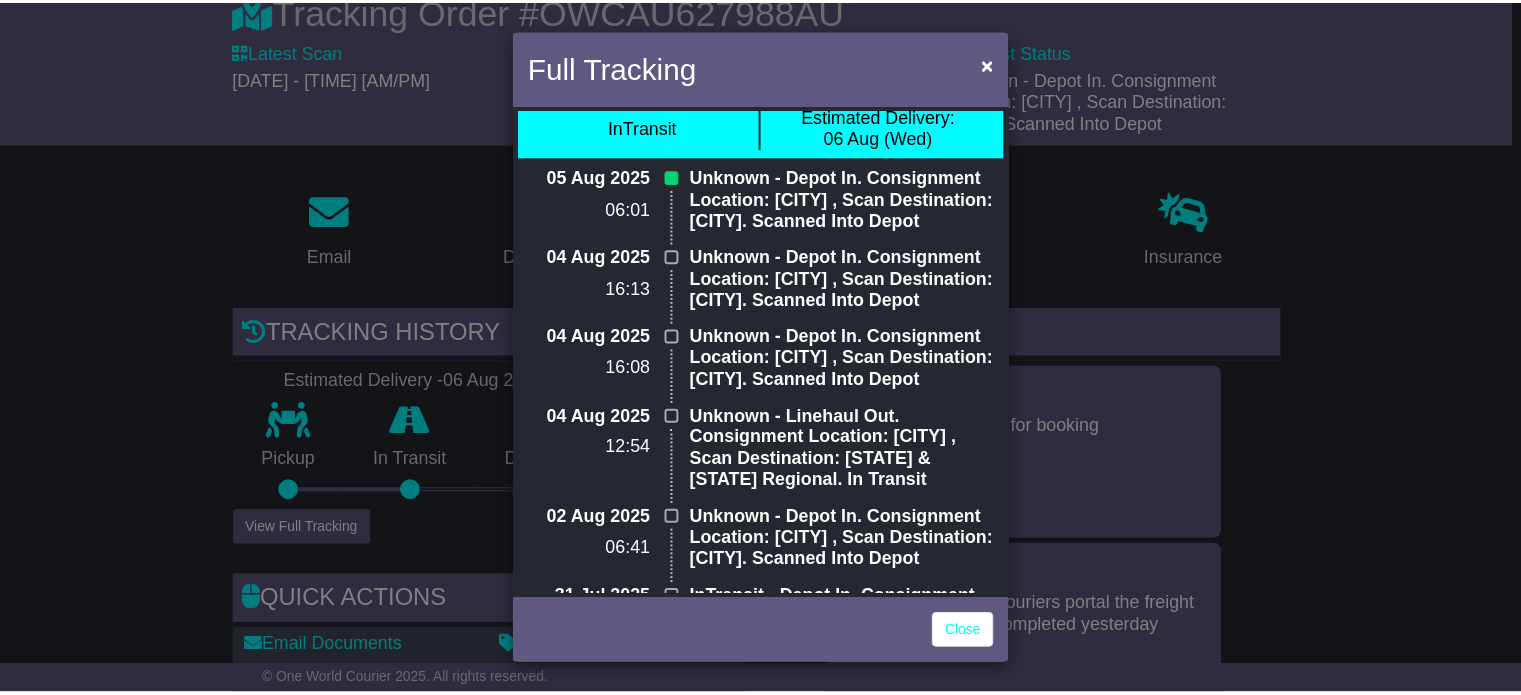 scroll, scrollTop: 0, scrollLeft: 0, axis: both 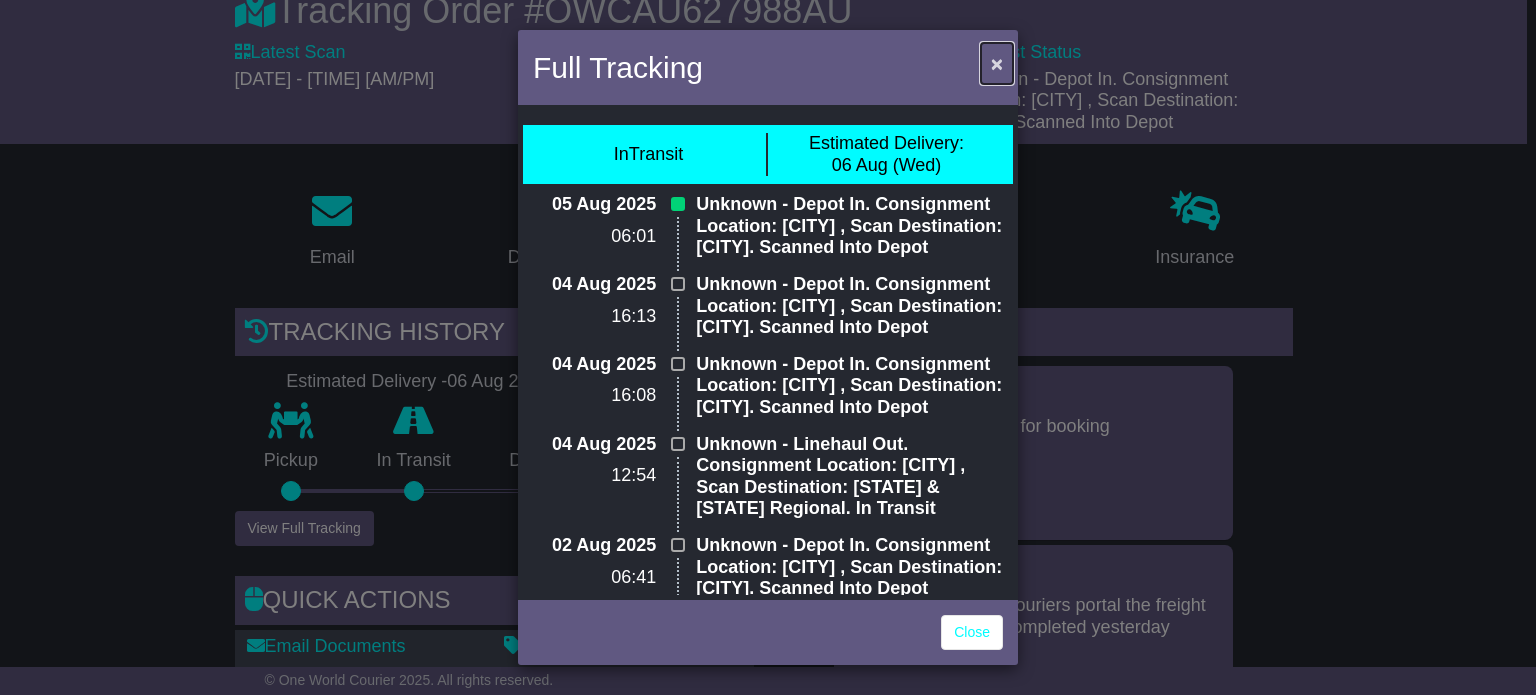 click on "×" at bounding box center [997, 63] 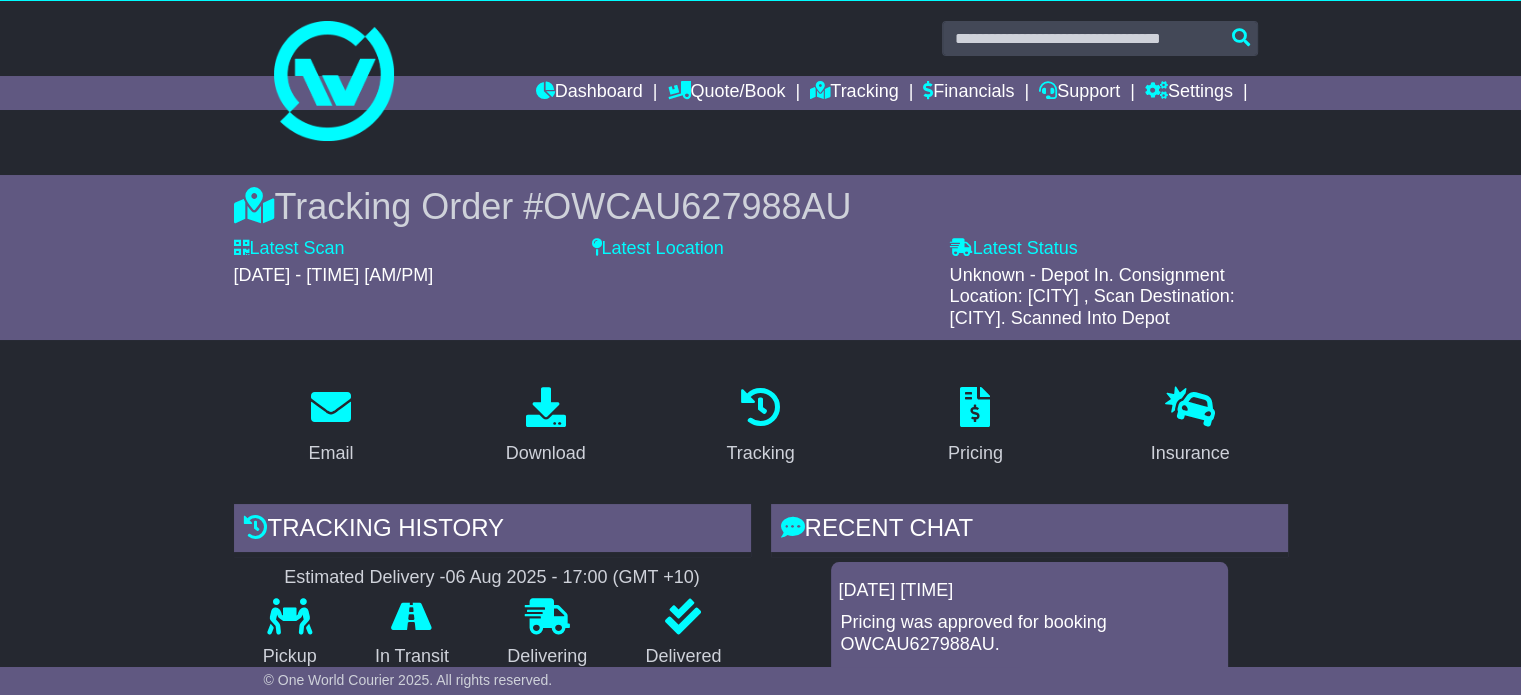 scroll, scrollTop: 0, scrollLeft: 0, axis: both 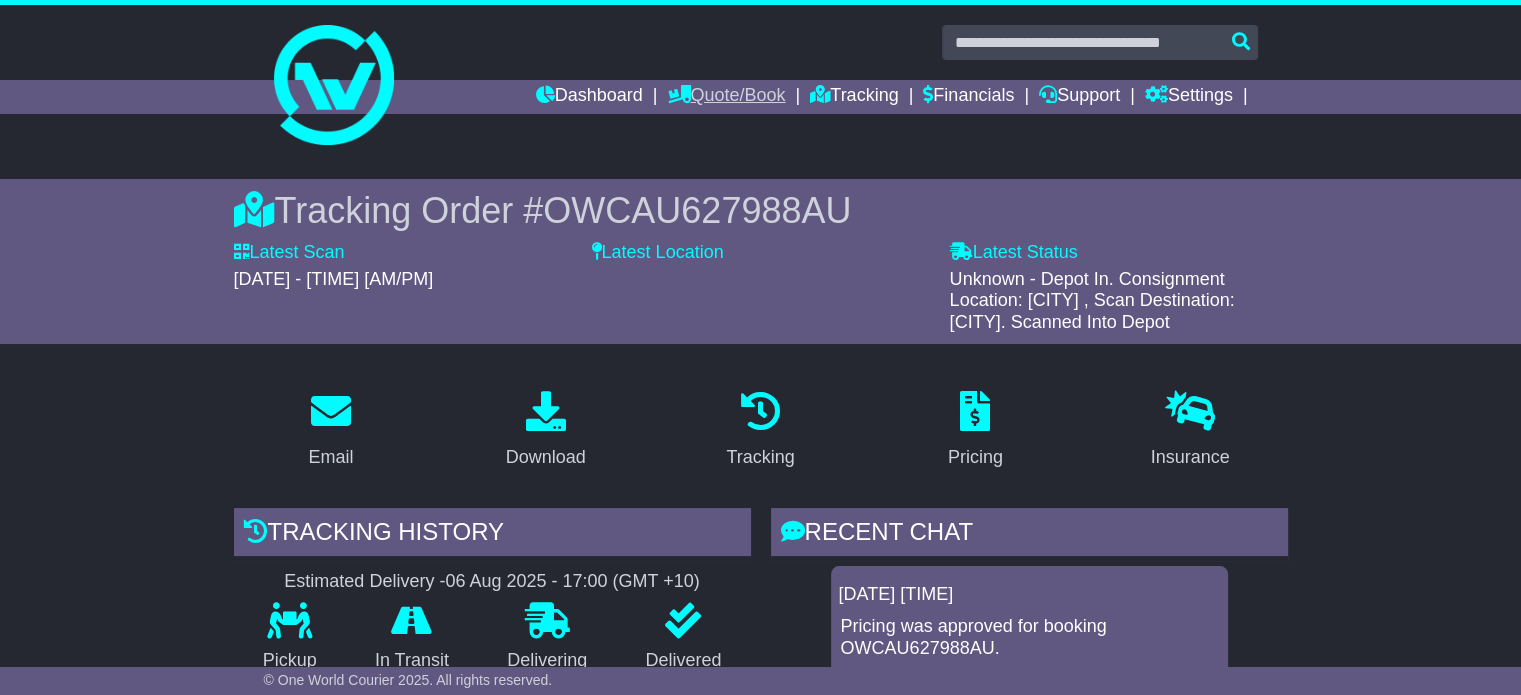 click on "Quote/Book" at bounding box center (726, 97) 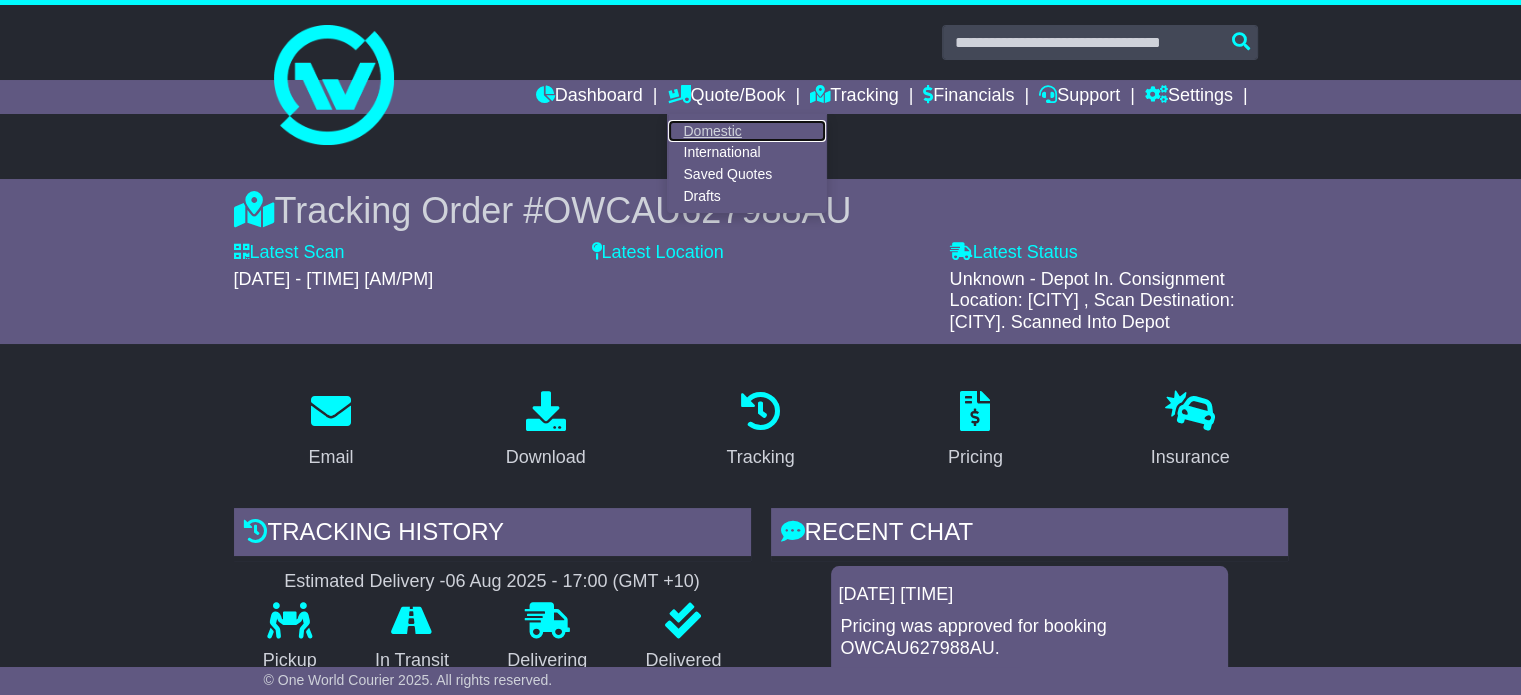 click on "Domestic" at bounding box center [747, 131] 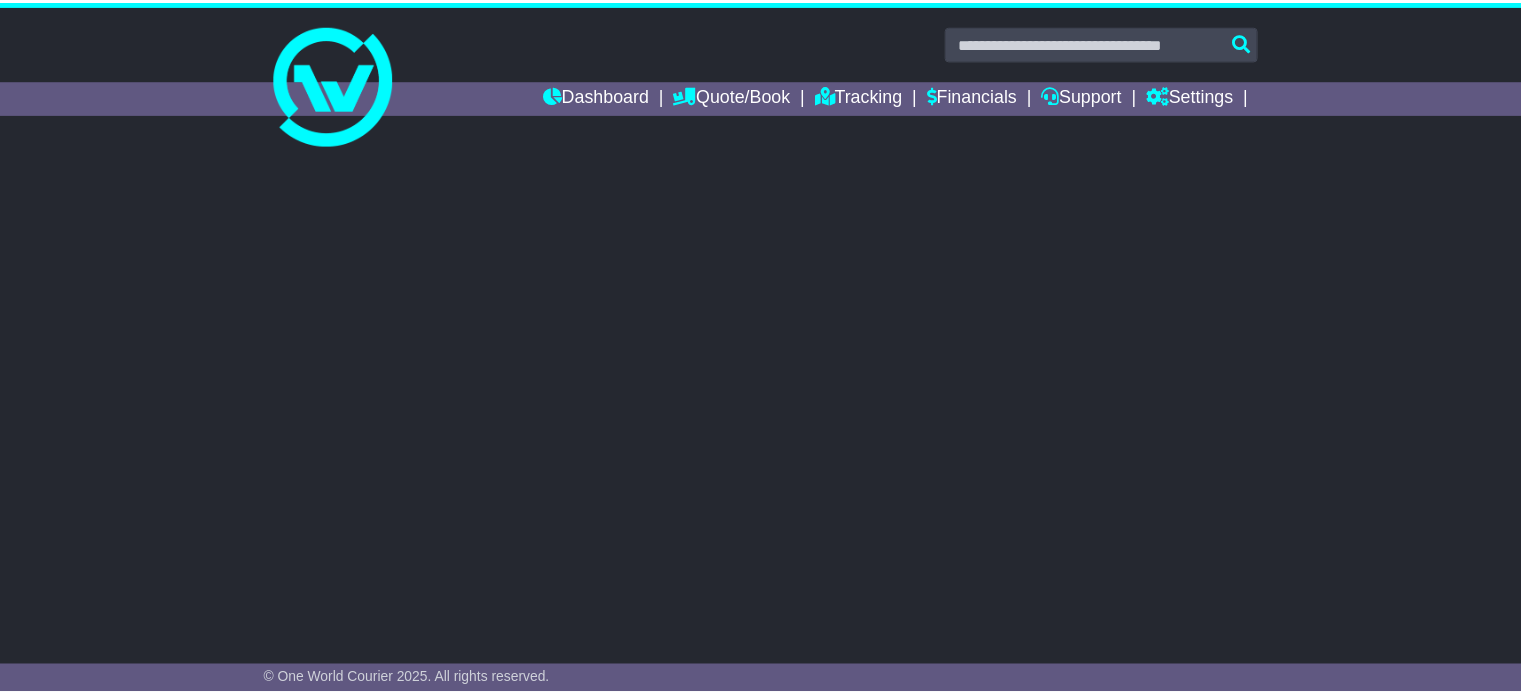 scroll, scrollTop: 0, scrollLeft: 0, axis: both 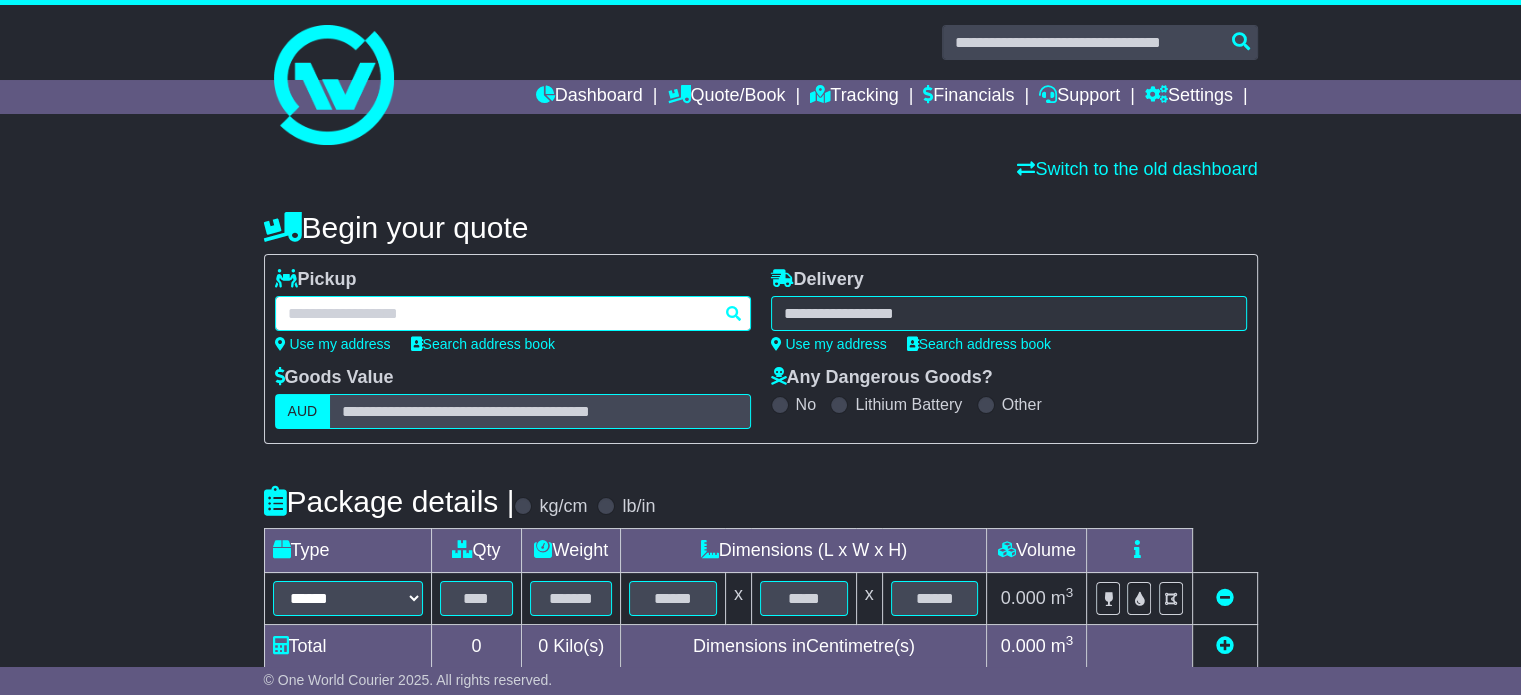 click at bounding box center [513, 313] 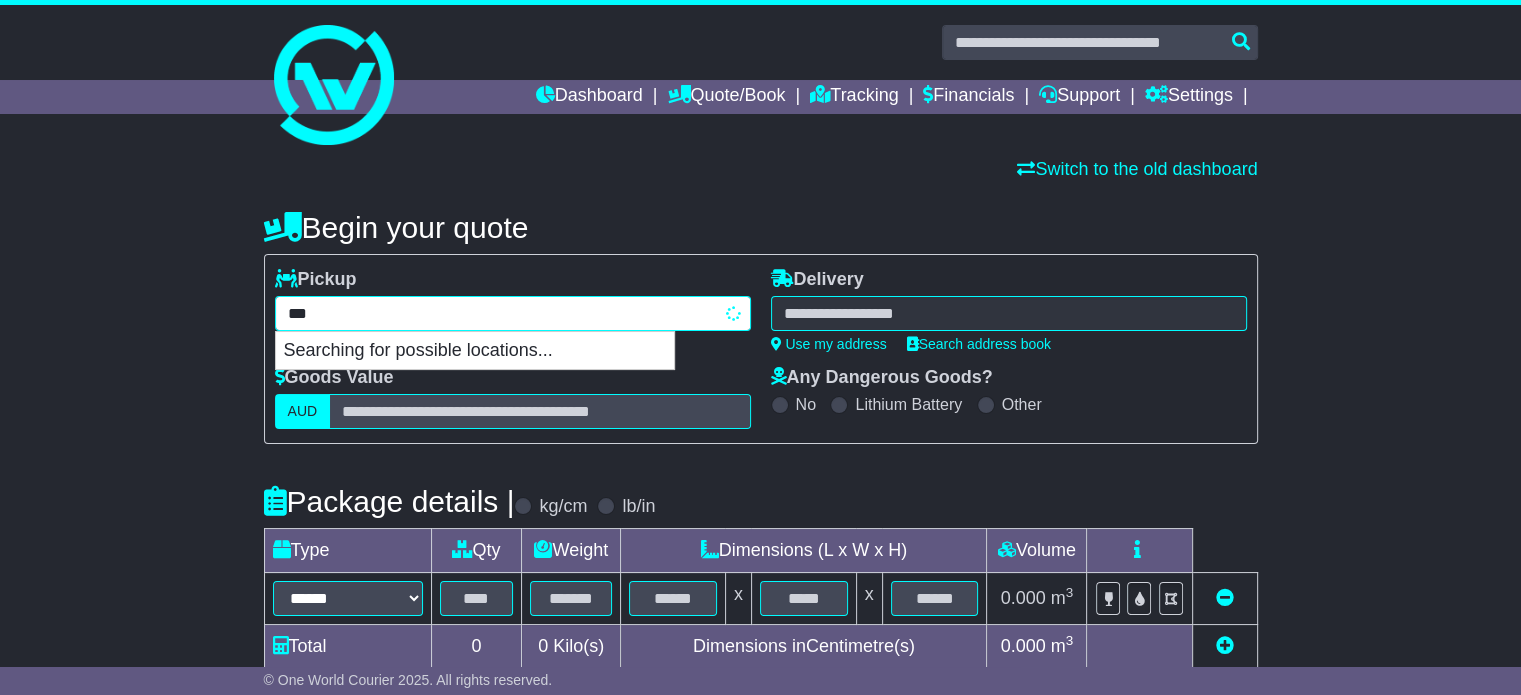 type on "****" 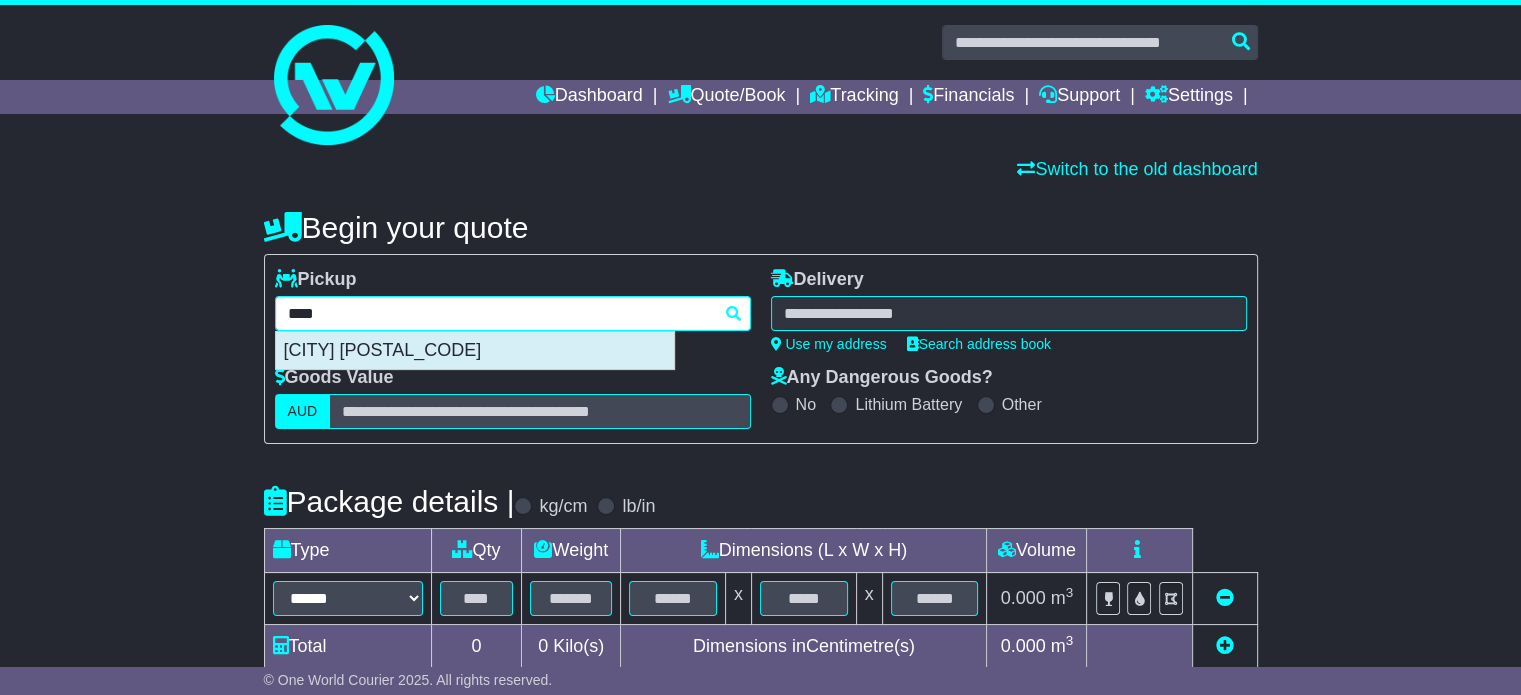 click on "CAMPBELLFIELD 3061" at bounding box center [475, 351] 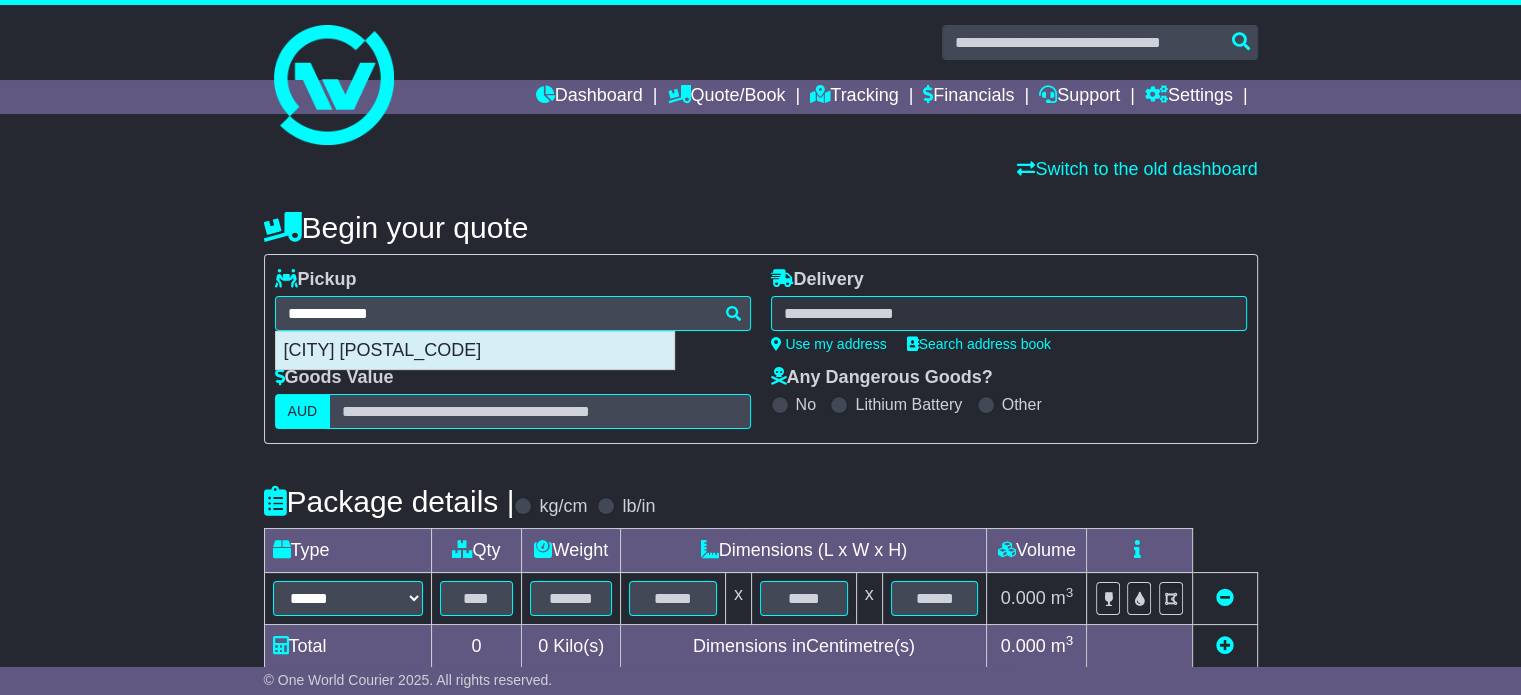 type on "**********" 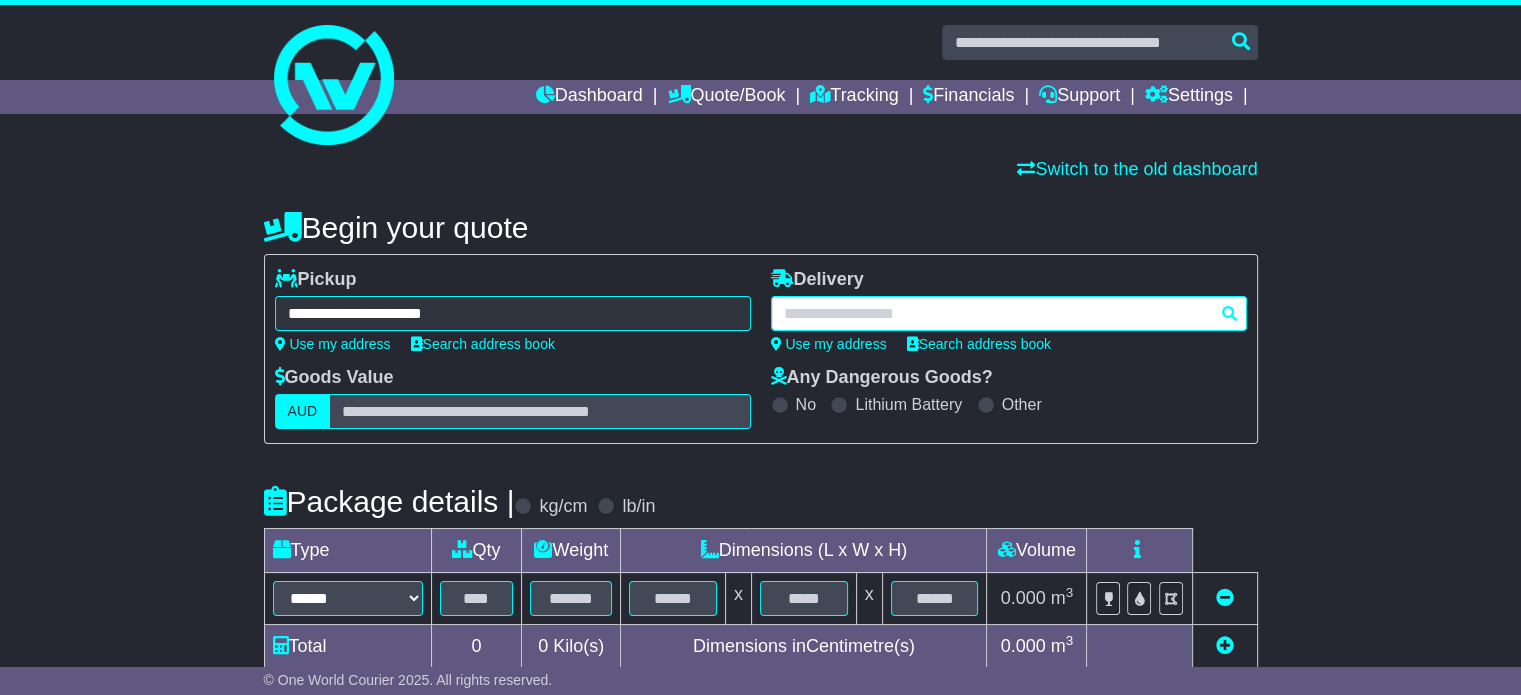click at bounding box center (1009, 313) 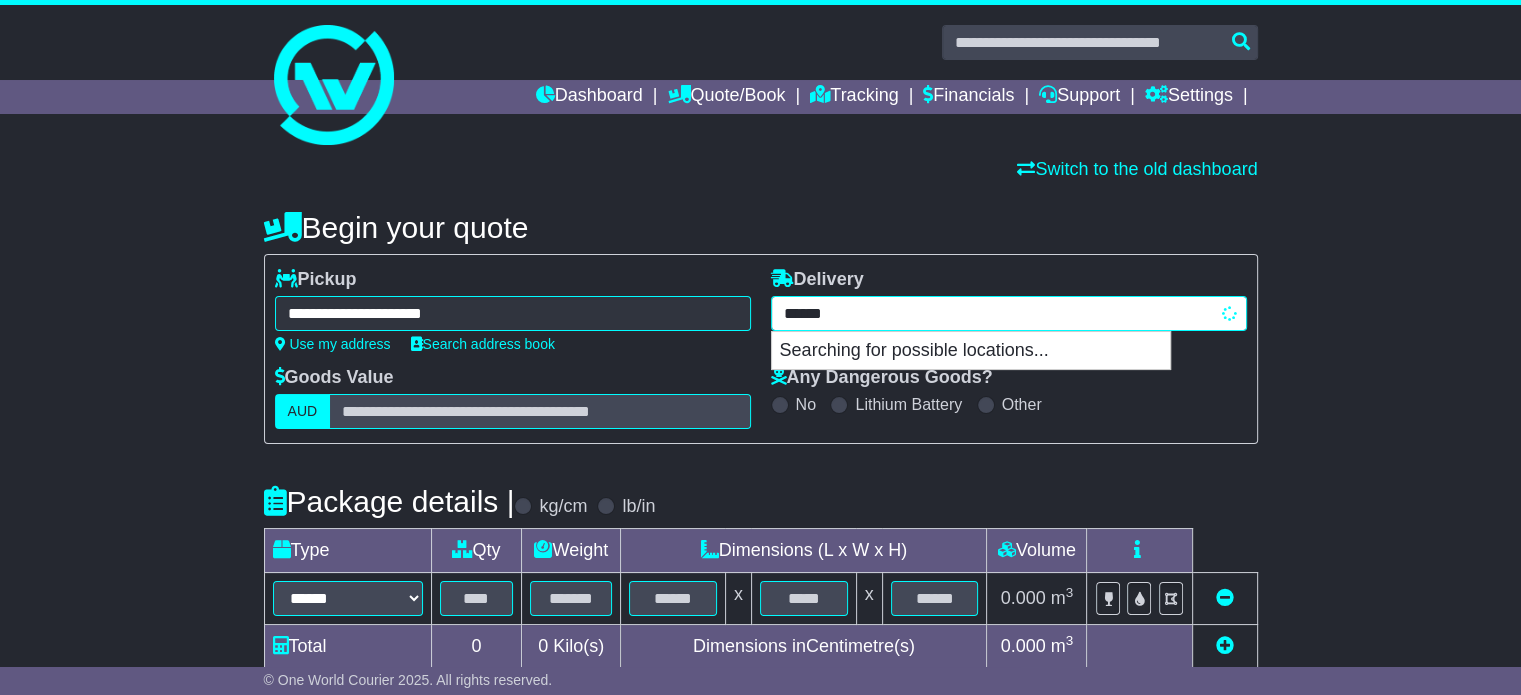 type on "*******" 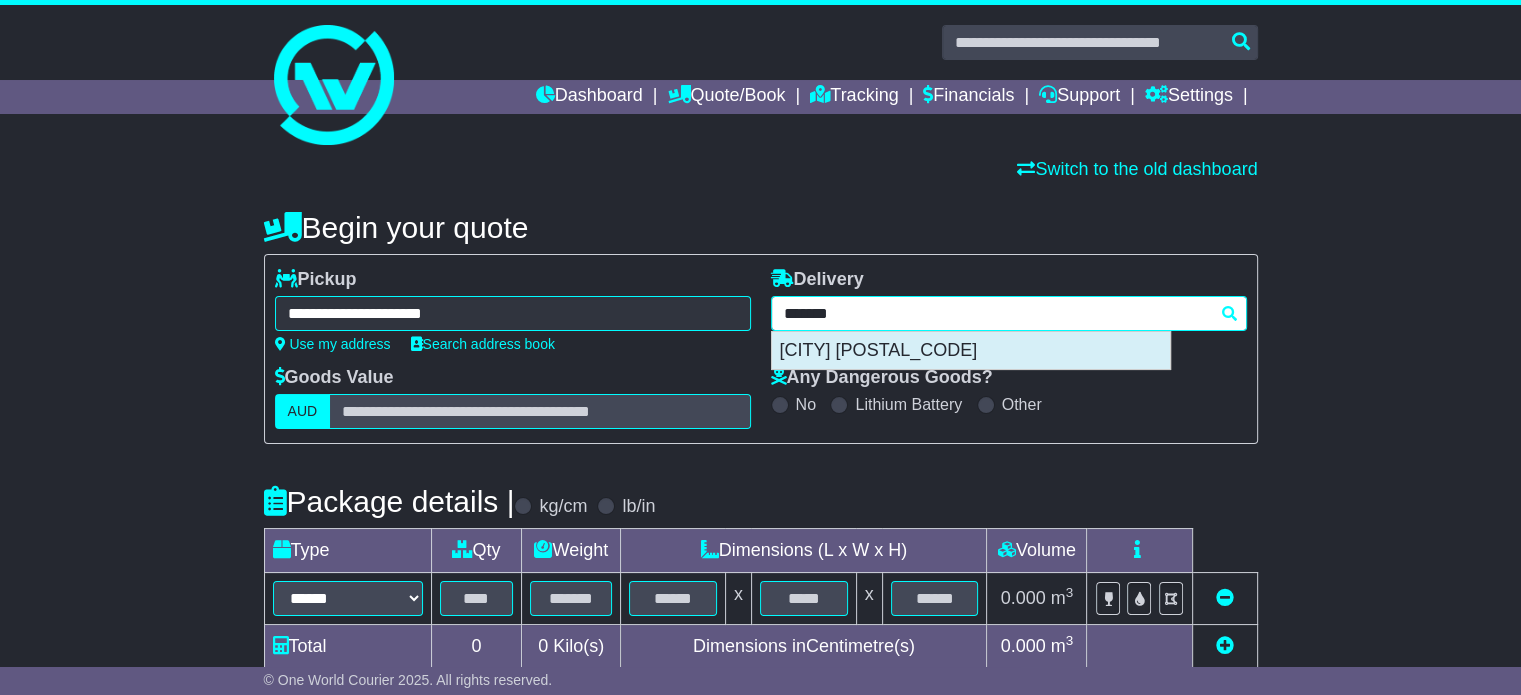 click on "BOLINDA 3432" at bounding box center (971, 351) 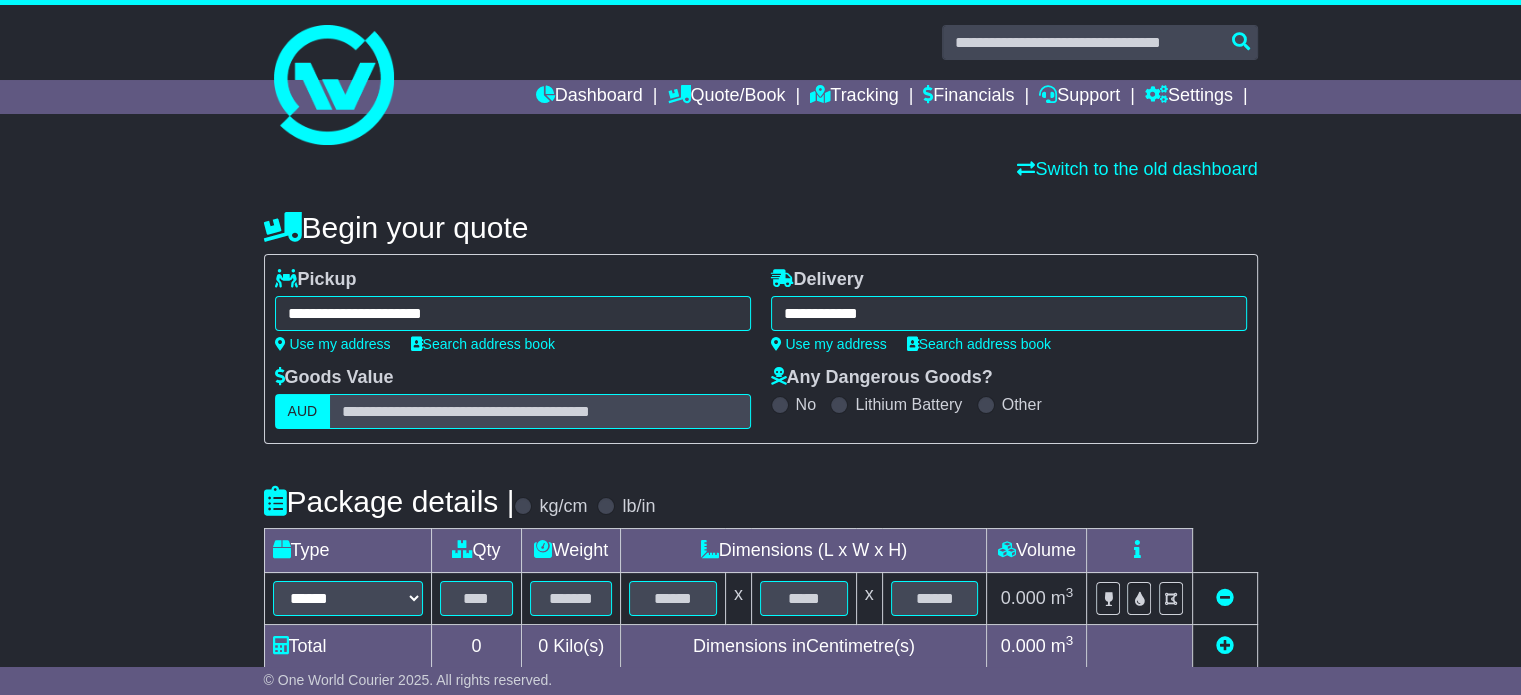 type on "**********" 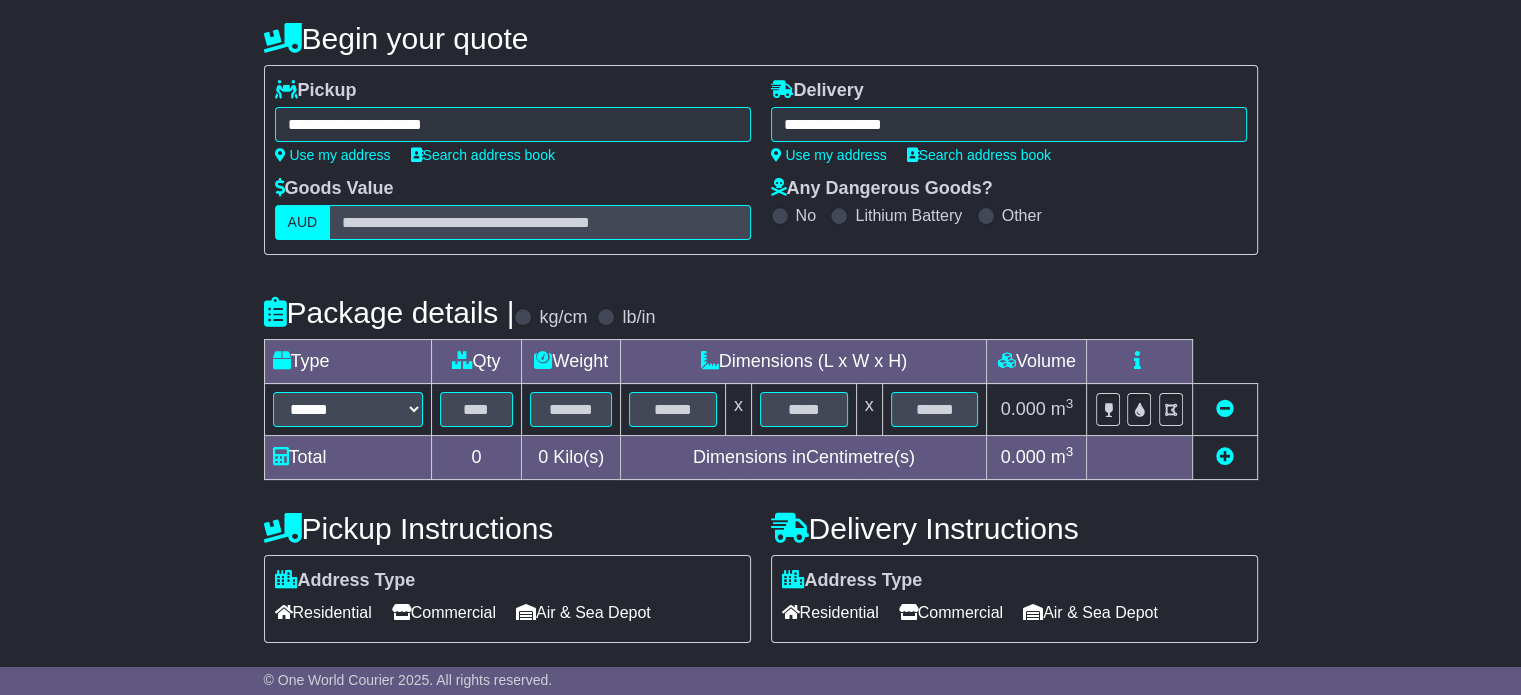 scroll, scrollTop: 200, scrollLeft: 0, axis: vertical 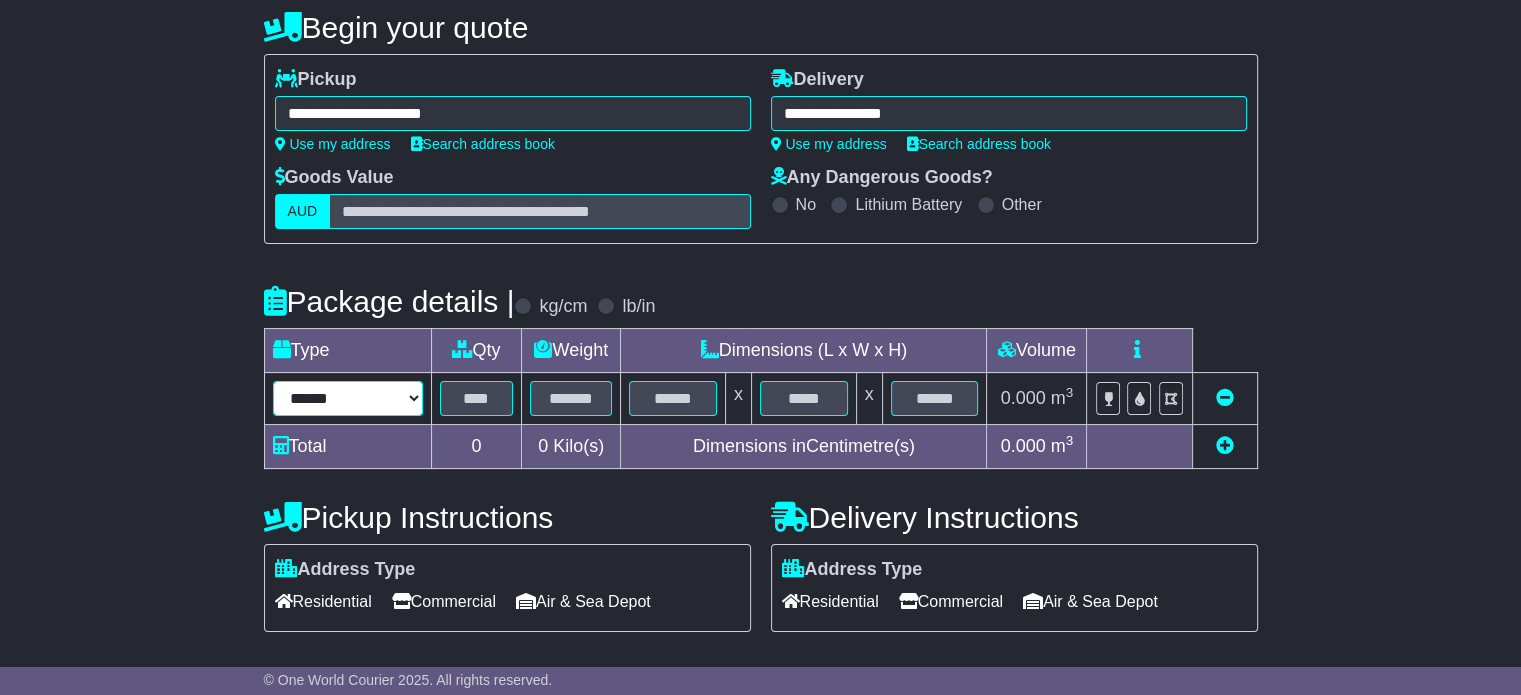 click on "****** ****** *** ******** ***** **** **** ****** *** *******" at bounding box center [348, 398] 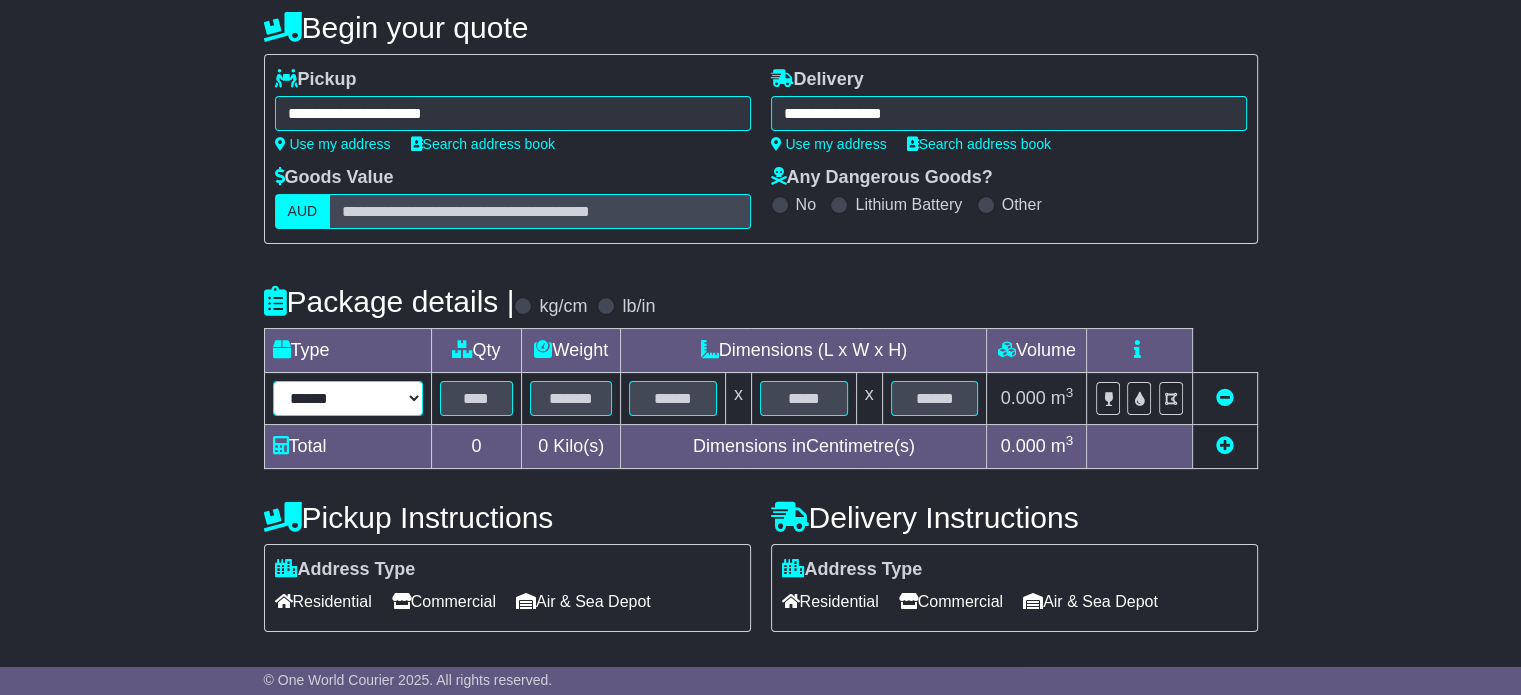 select on "****" 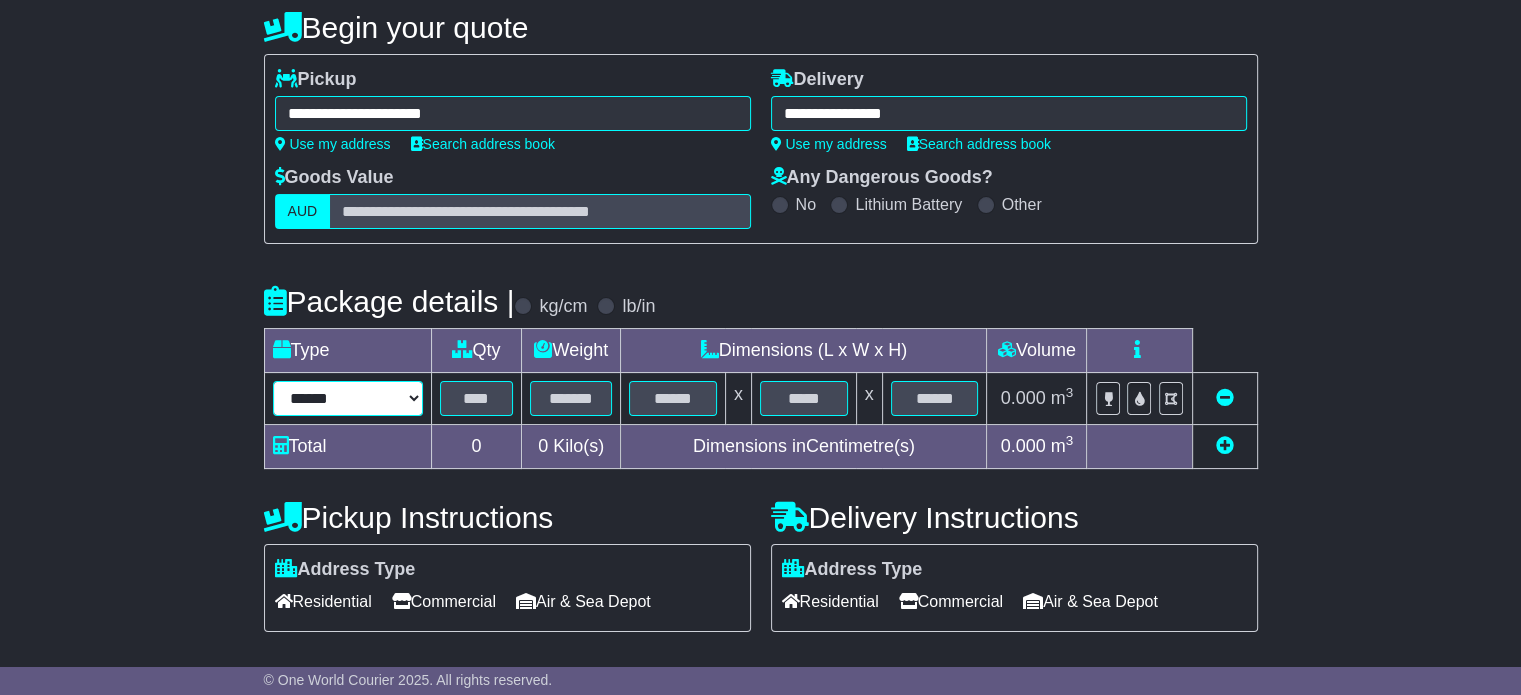 click on "****** ****** *** ******** ***** **** **** ****** *** *******" at bounding box center [348, 398] 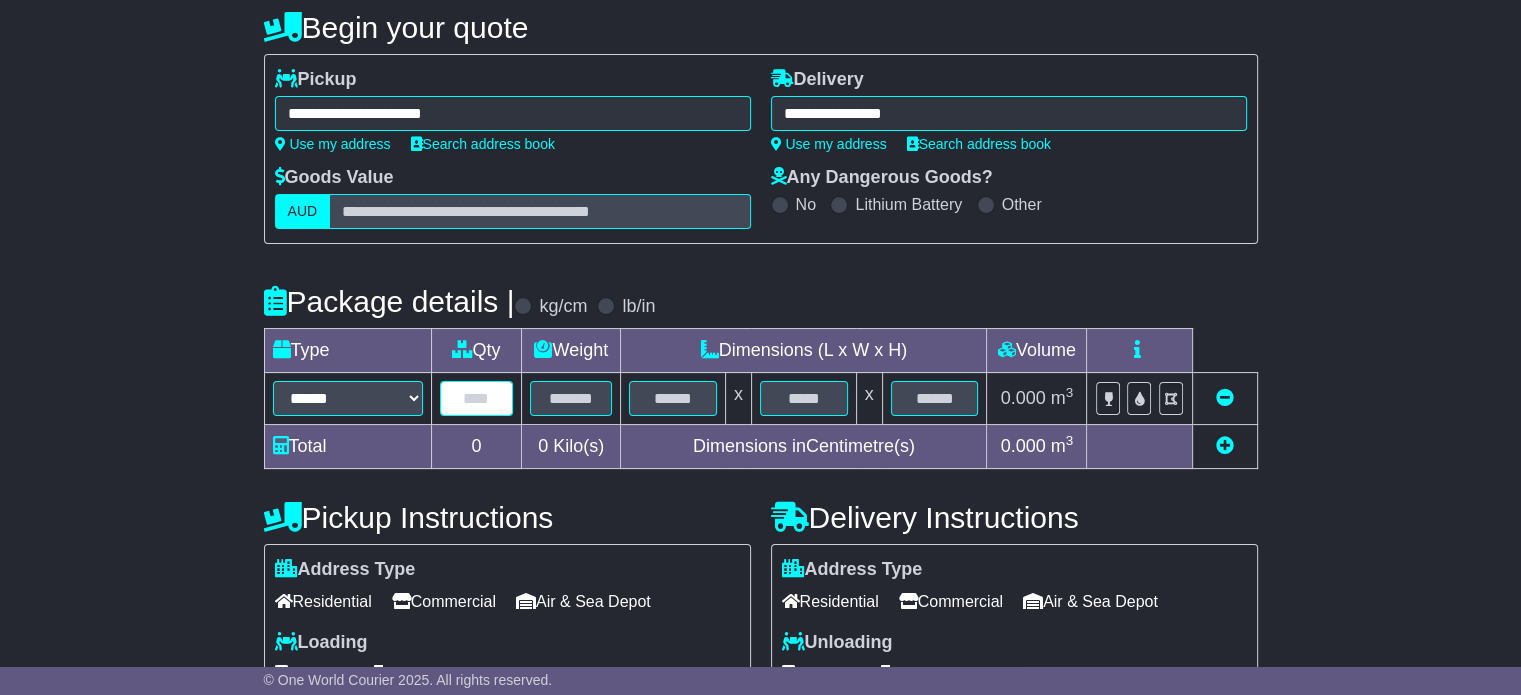 click at bounding box center (477, 398) 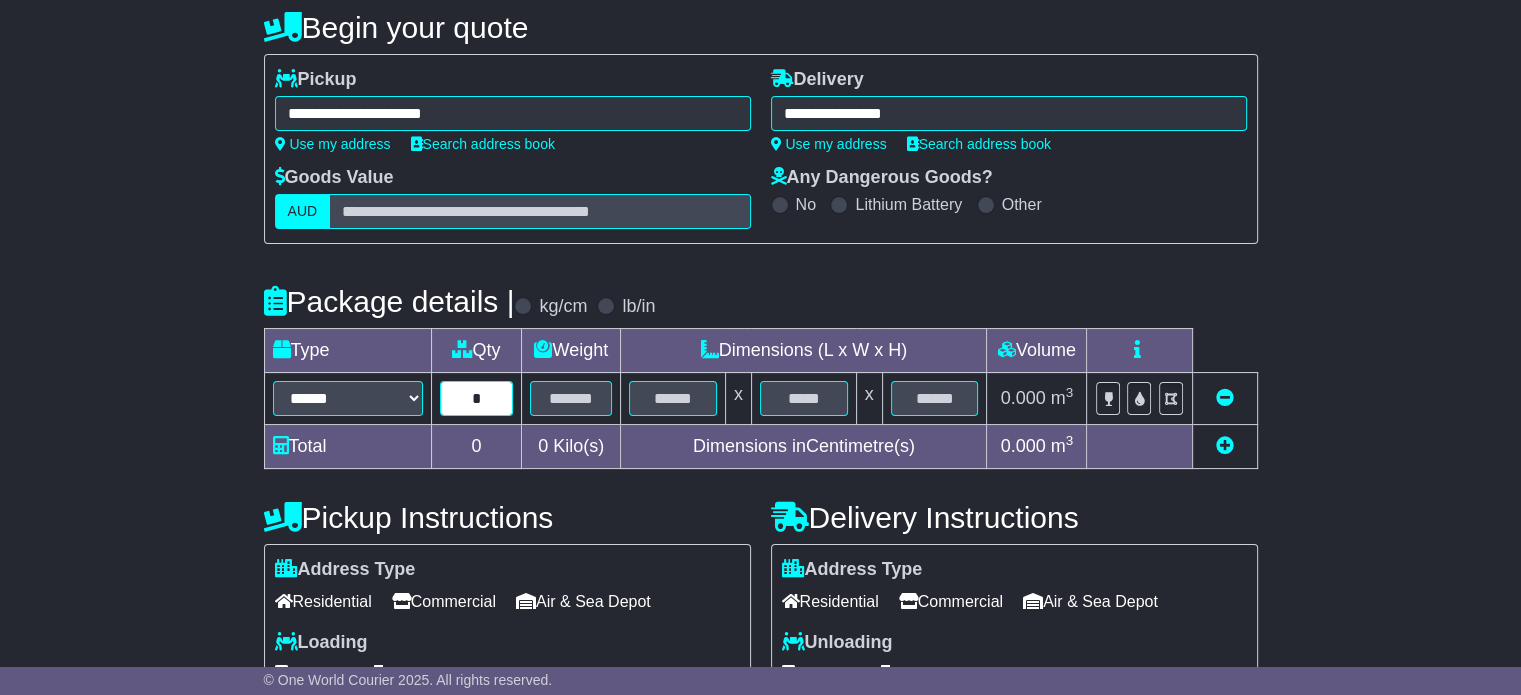 type on "*" 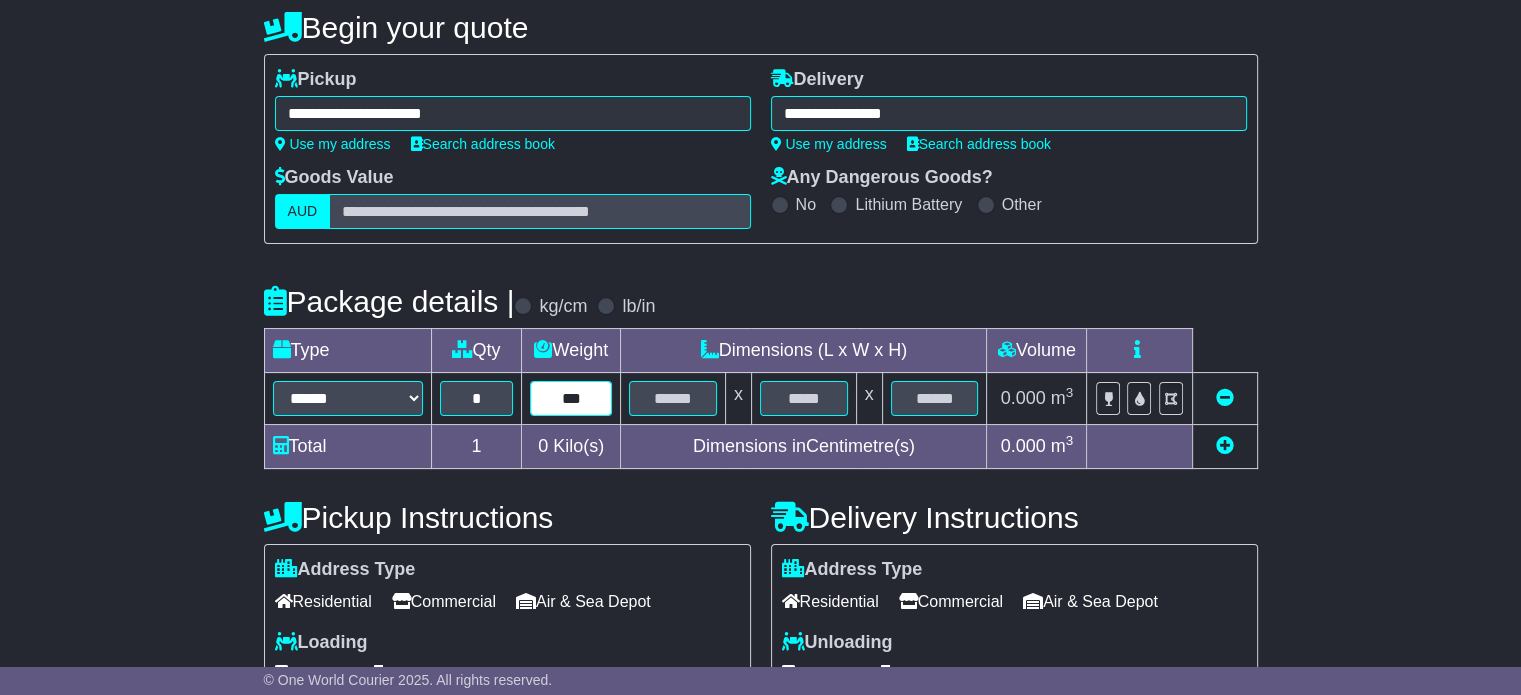 type on "***" 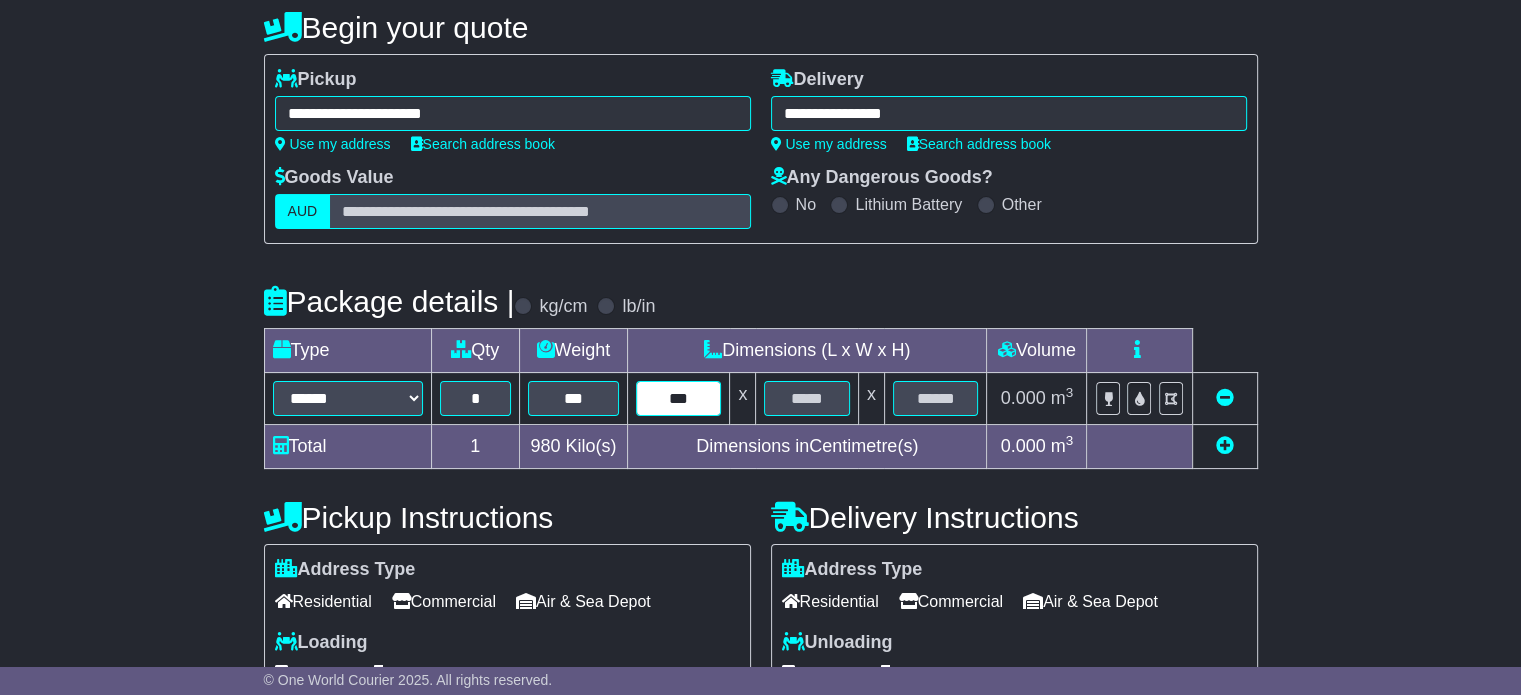 type on "***" 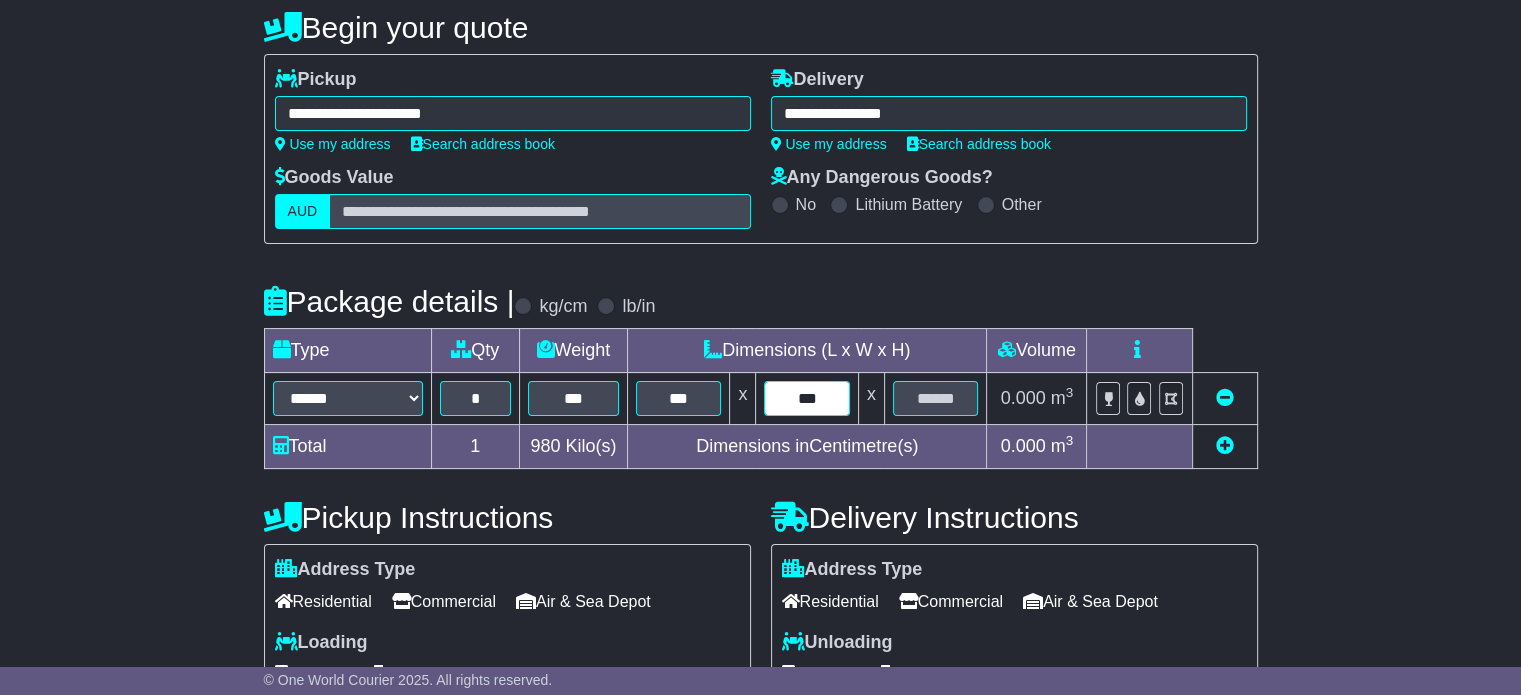 type on "***" 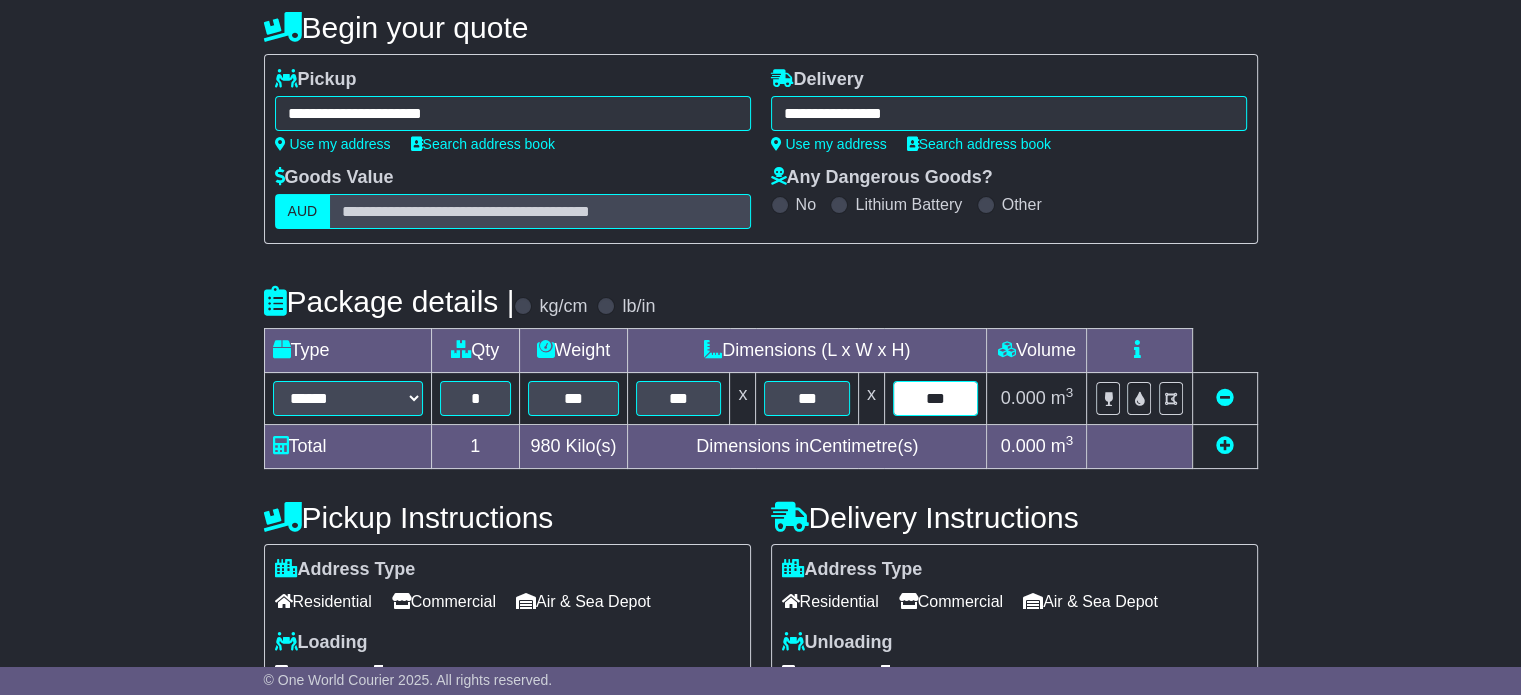 type on "***" 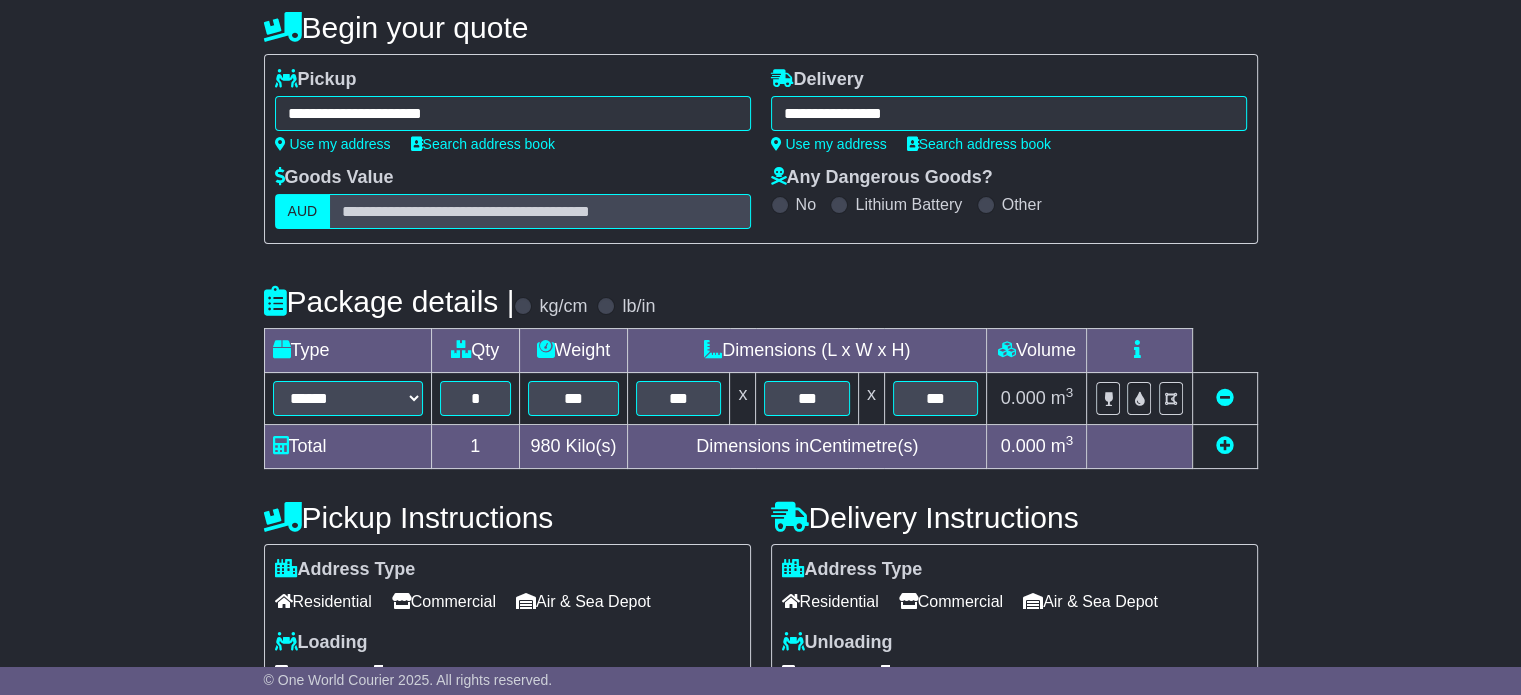 type 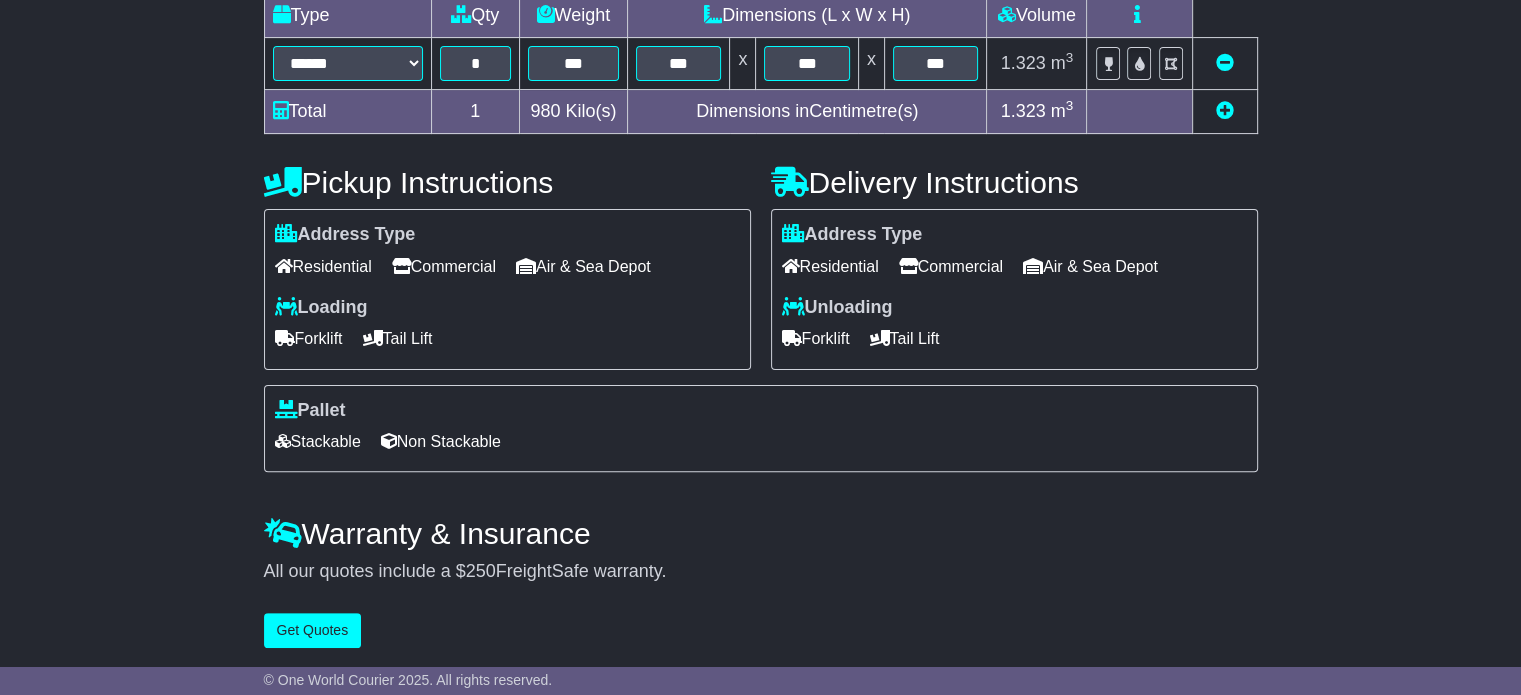 click on "Commercial" at bounding box center [444, 266] 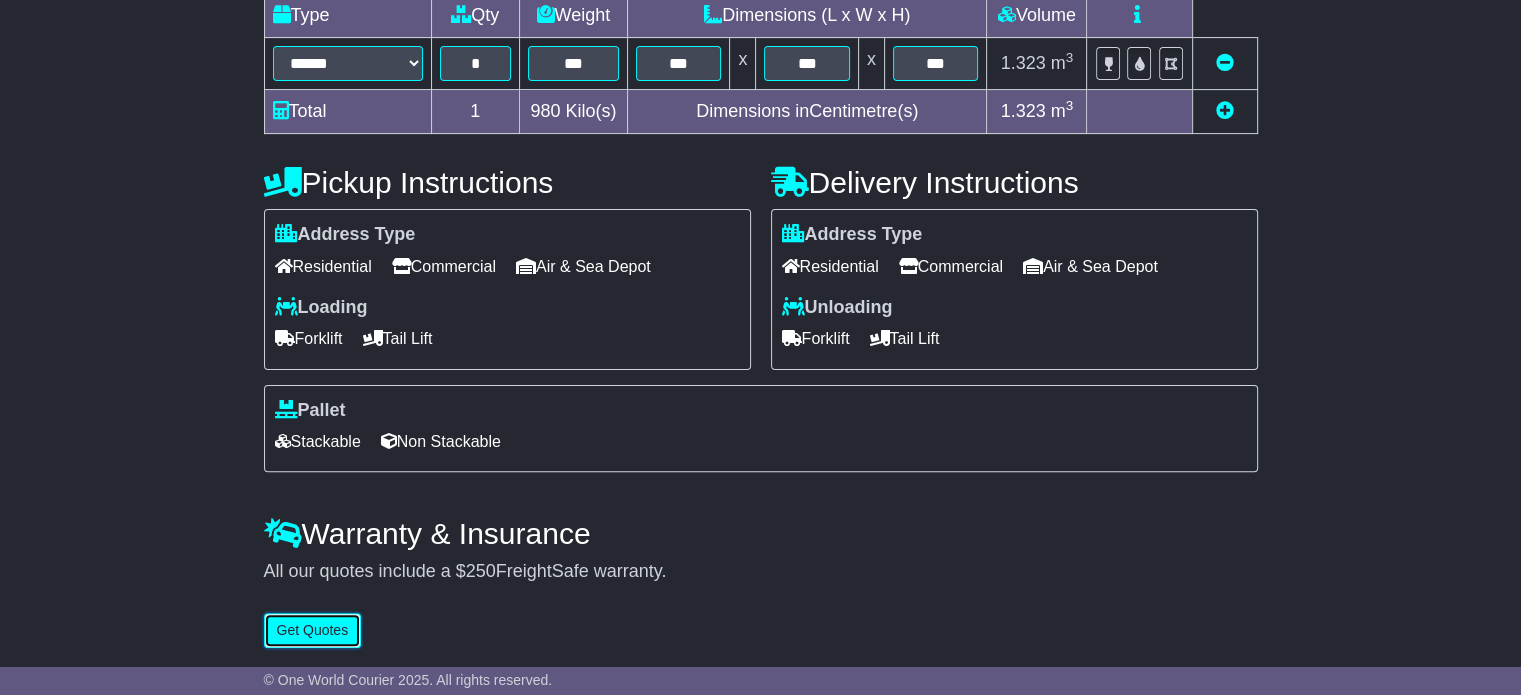 click on "Get Quotes" at bounding box center [313, 630] 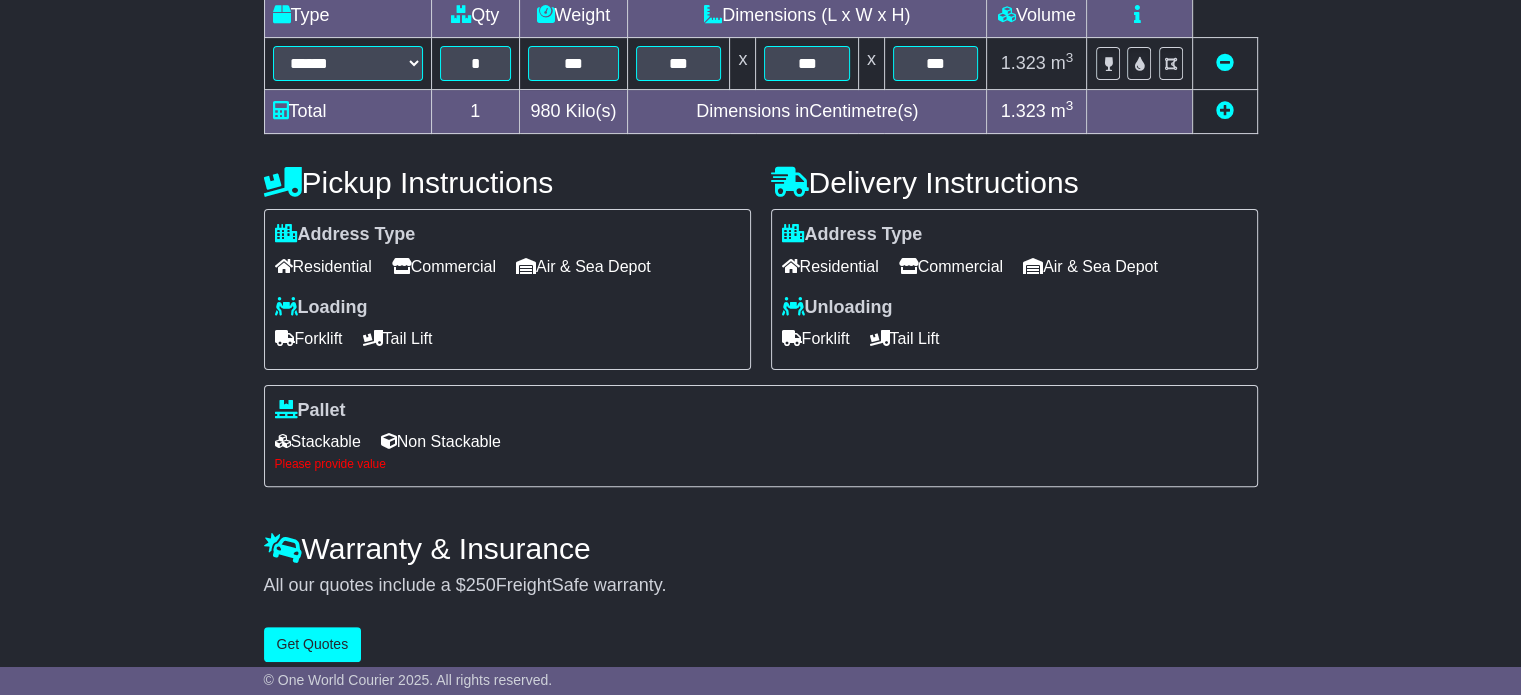 click on "Stackable" at bounding box center [318, 441] 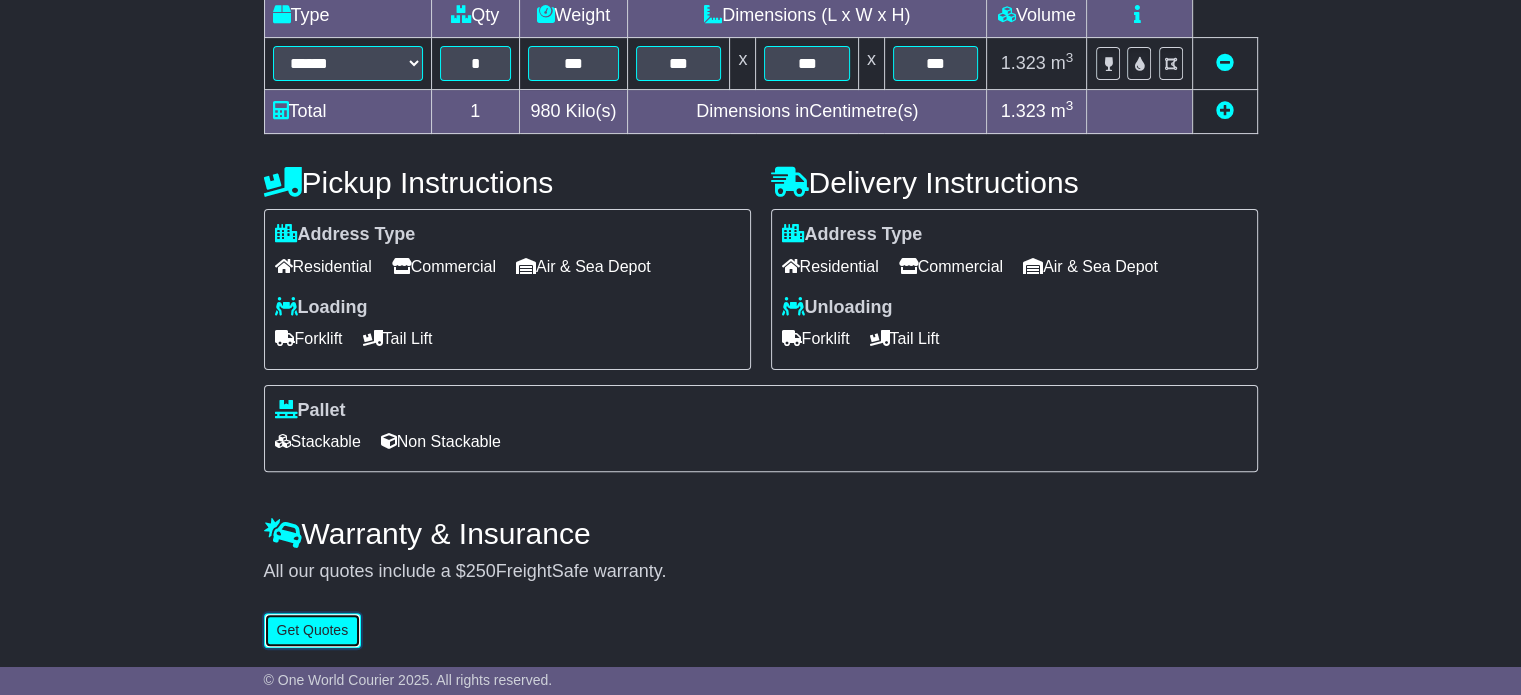 click on "Get Quotes" at bounding box center [313, 630] 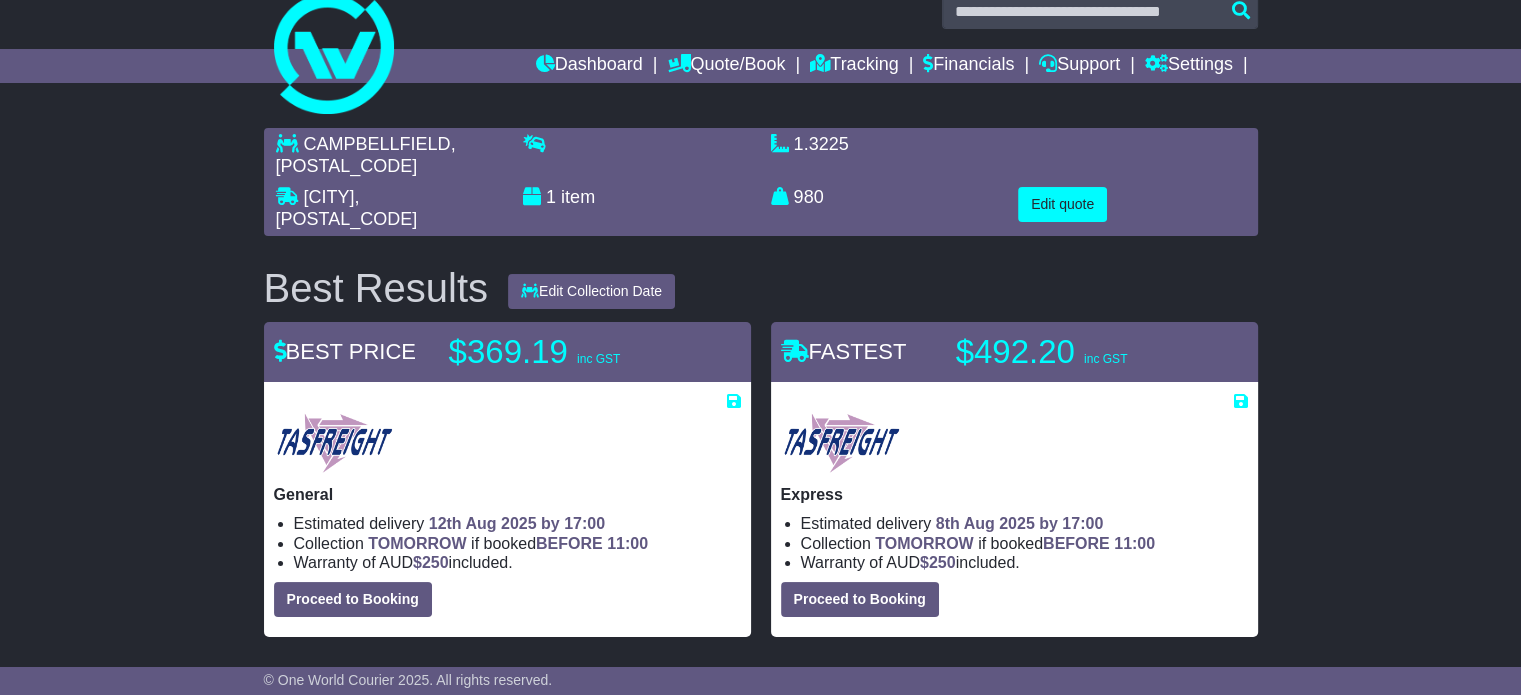 scroll, scrollTop: 0, scrollLeft: 0, axis: both 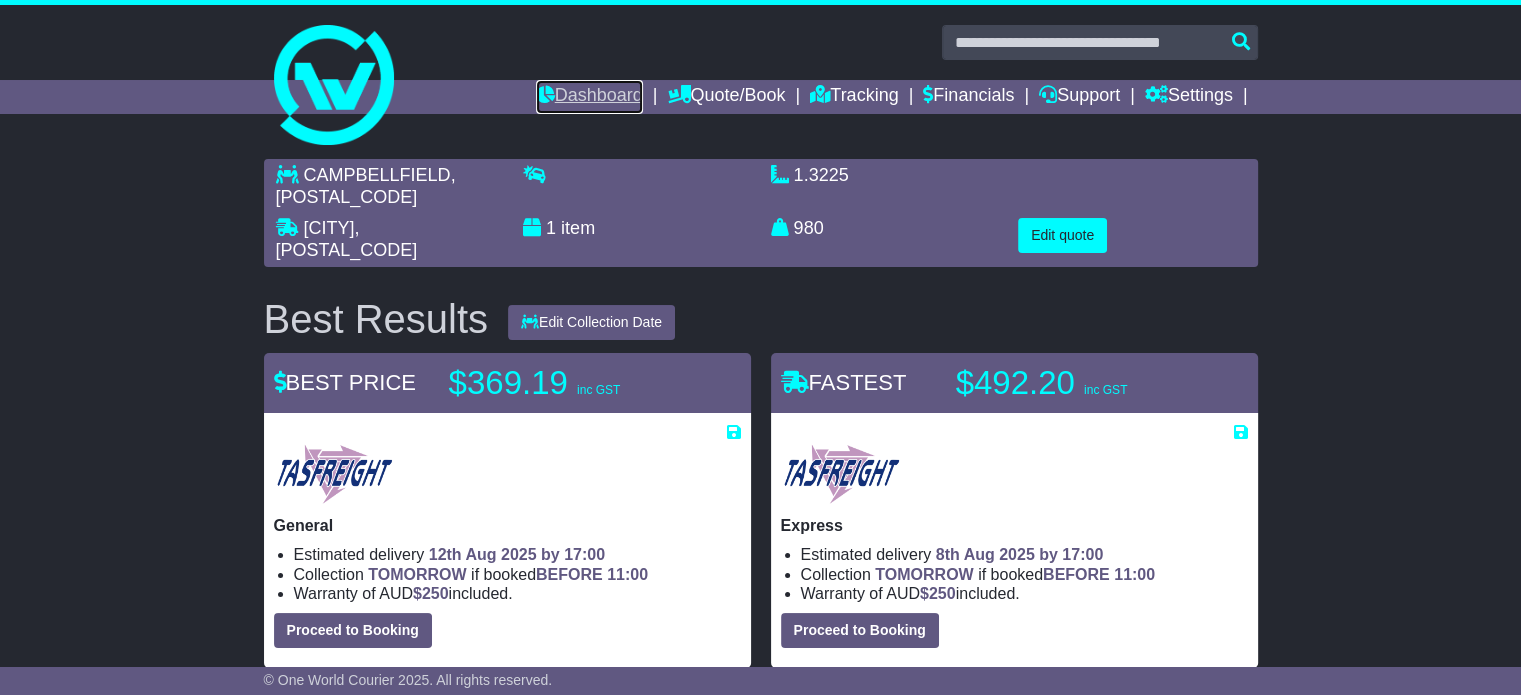click on "Dashboard" at bounding box center (589, 97) 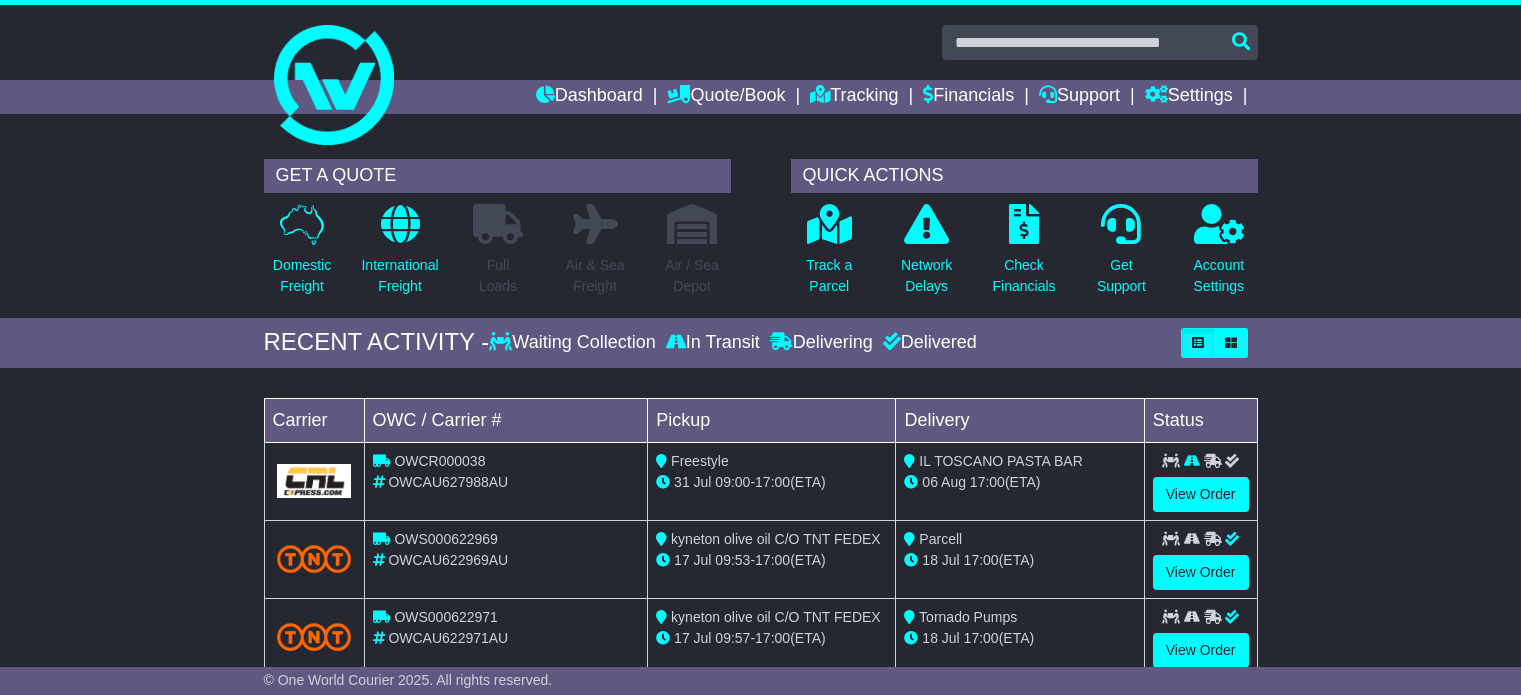 scroll, scrollTop: 0, scrollLeft: 0, axis: both 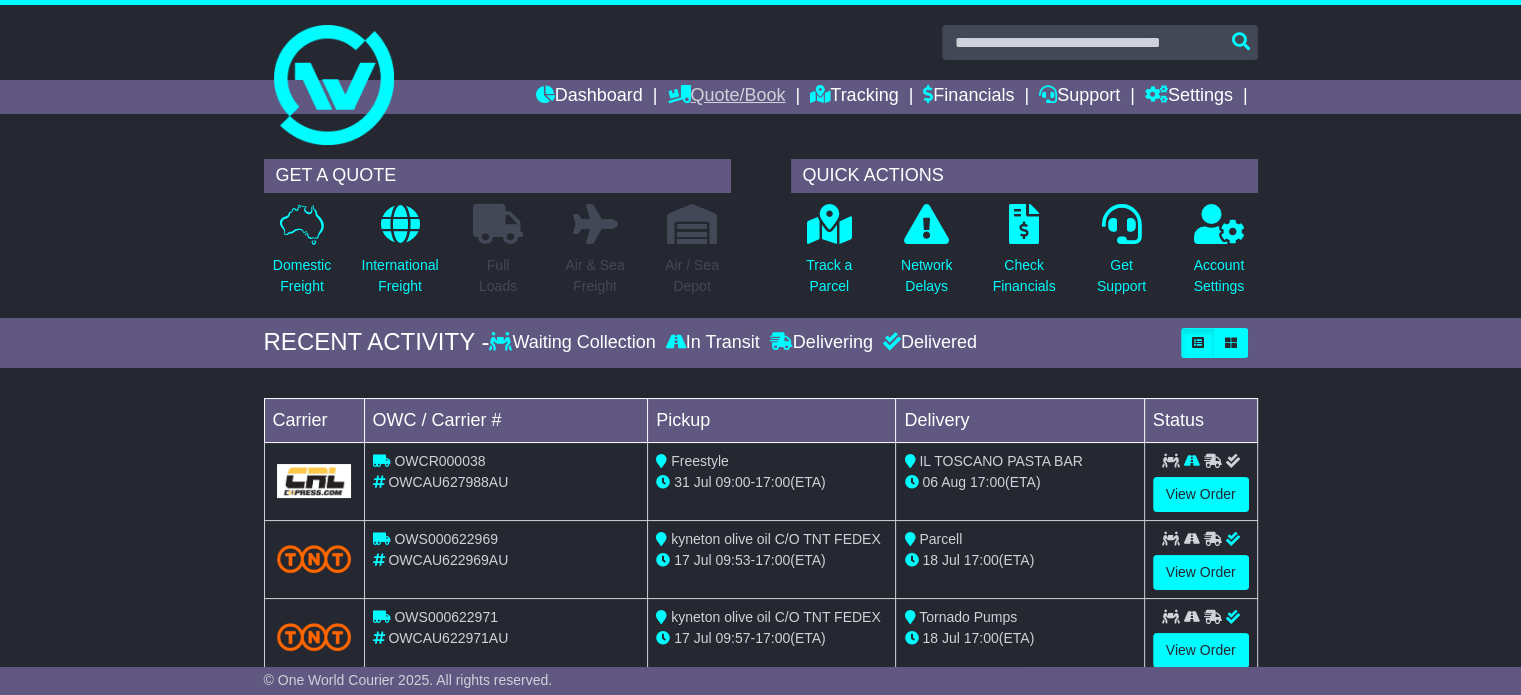 click on "Quote/Book" at bounding box center (726, 97) 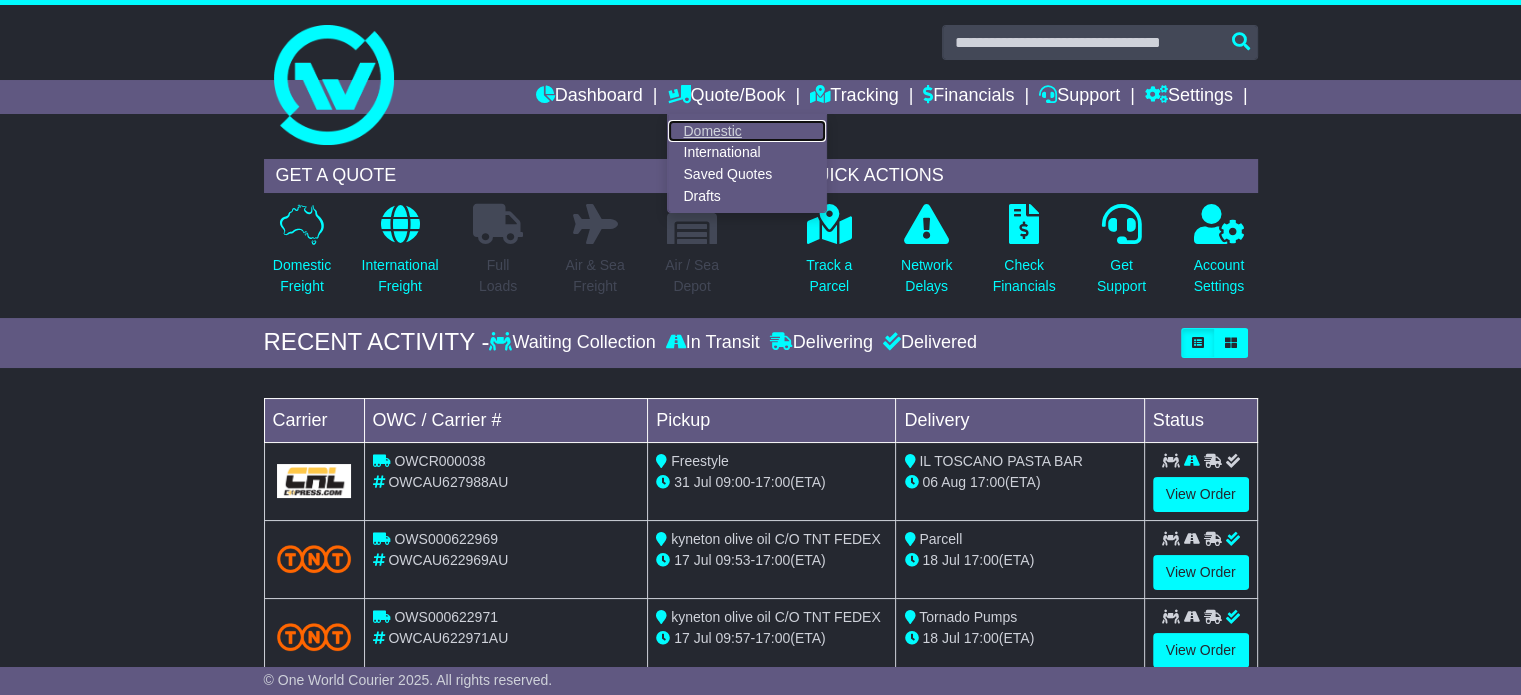click on "Domestic" at bounding box center [747, 131] 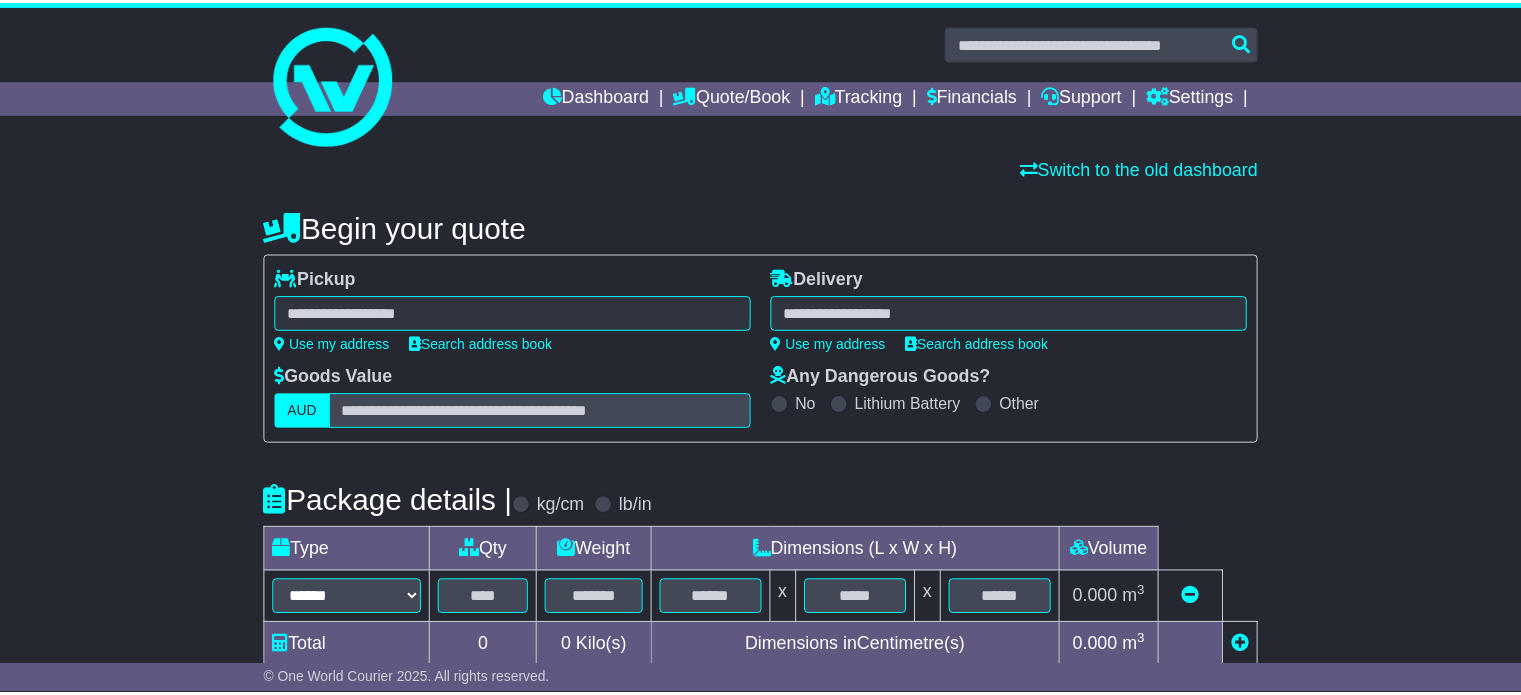 scroll, scrollTop: 0, scrollLeft: 0, axis: both 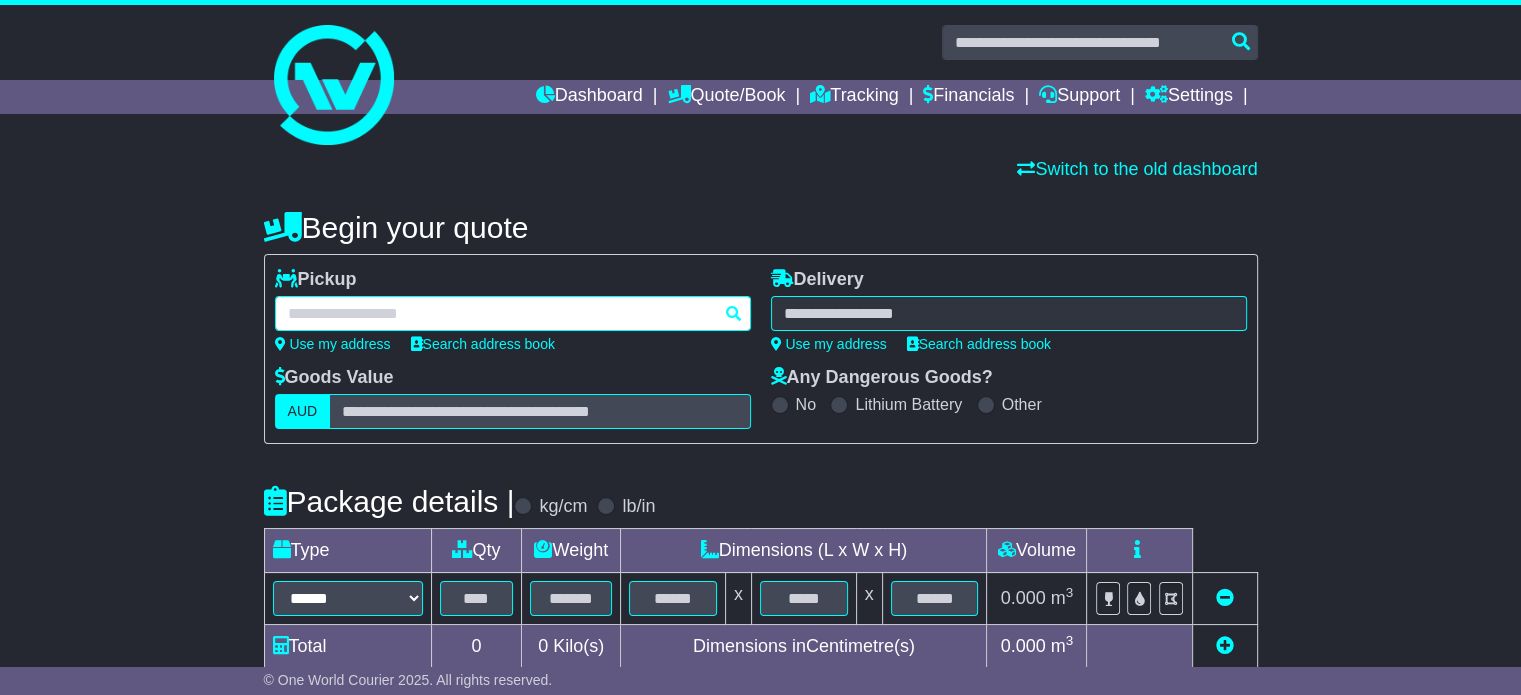 click at bounding box center (513, 313) 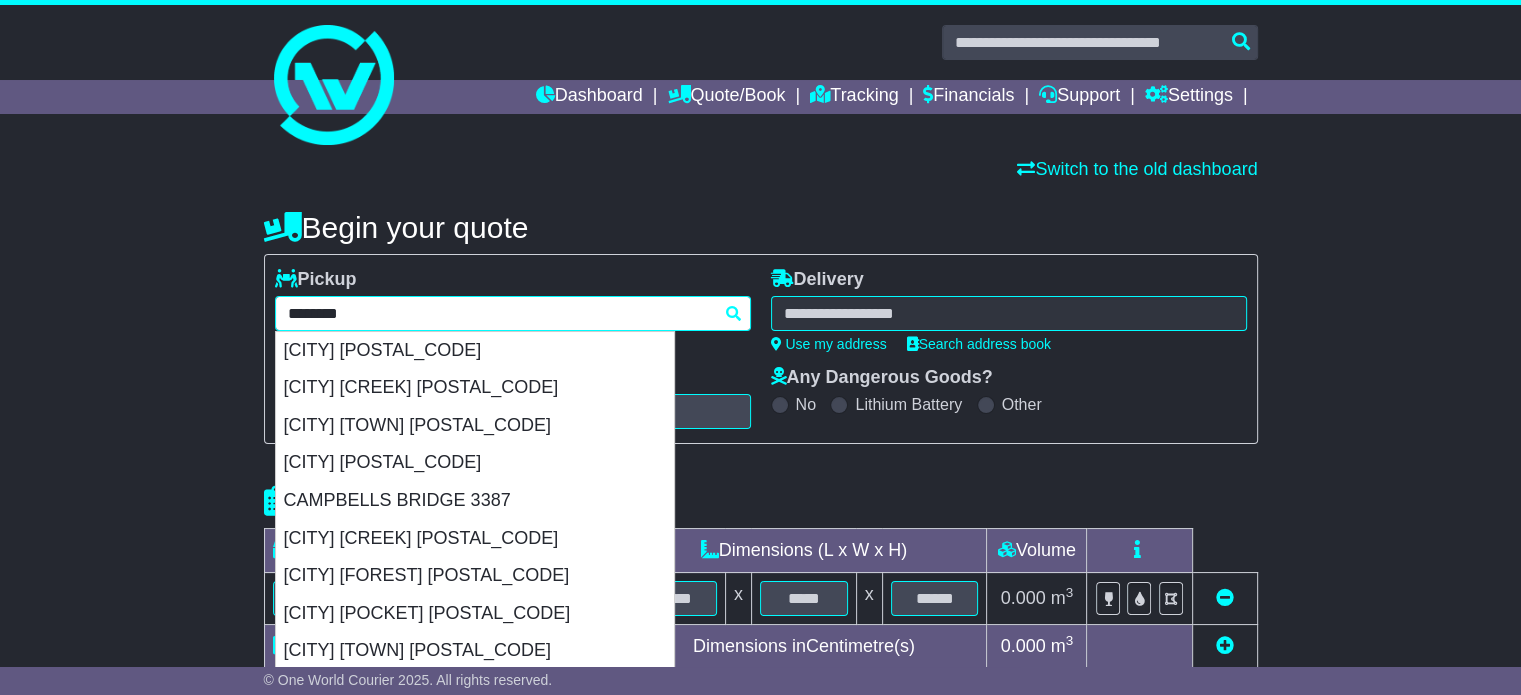 type on "**********" 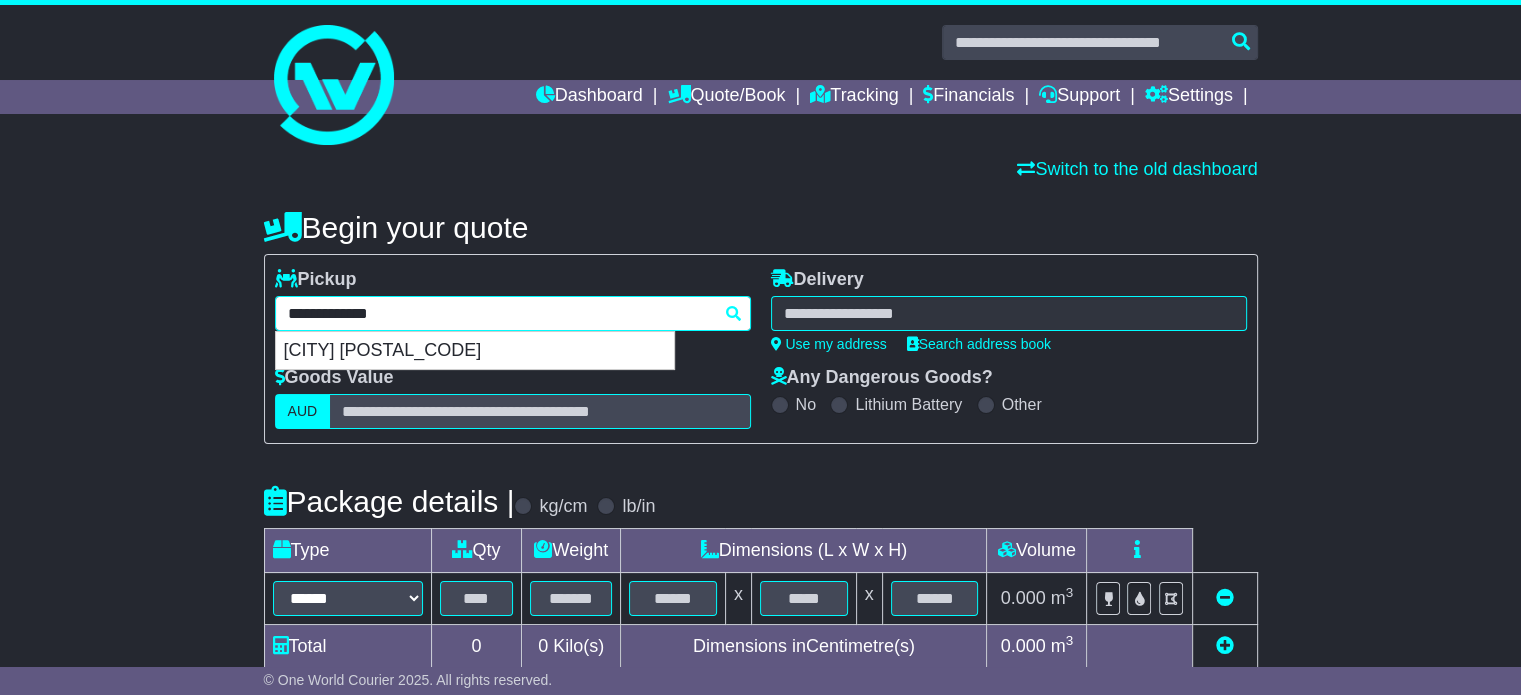 click on "**********" at bounding box center [513, 313] 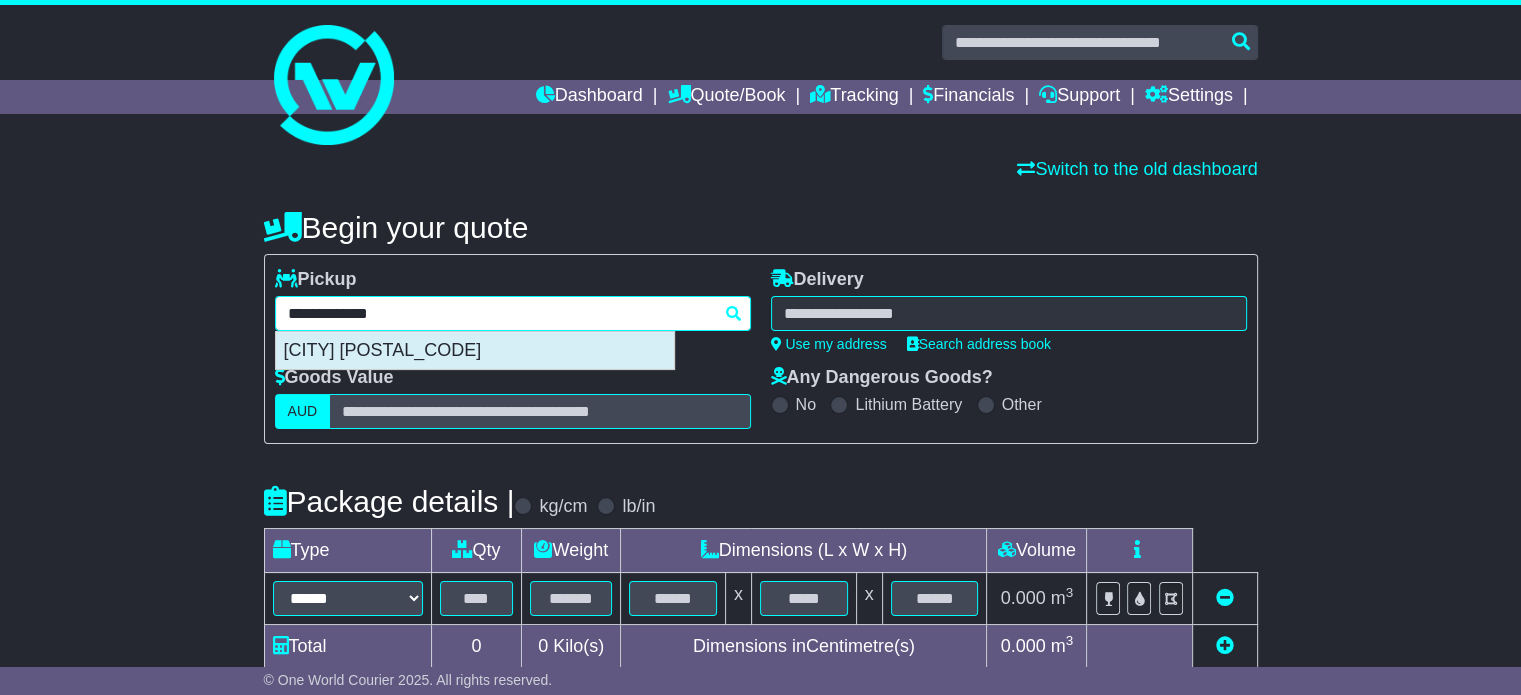 click on "[CITY] [POSTAL_CODE]" at bounding box center (475, 351) 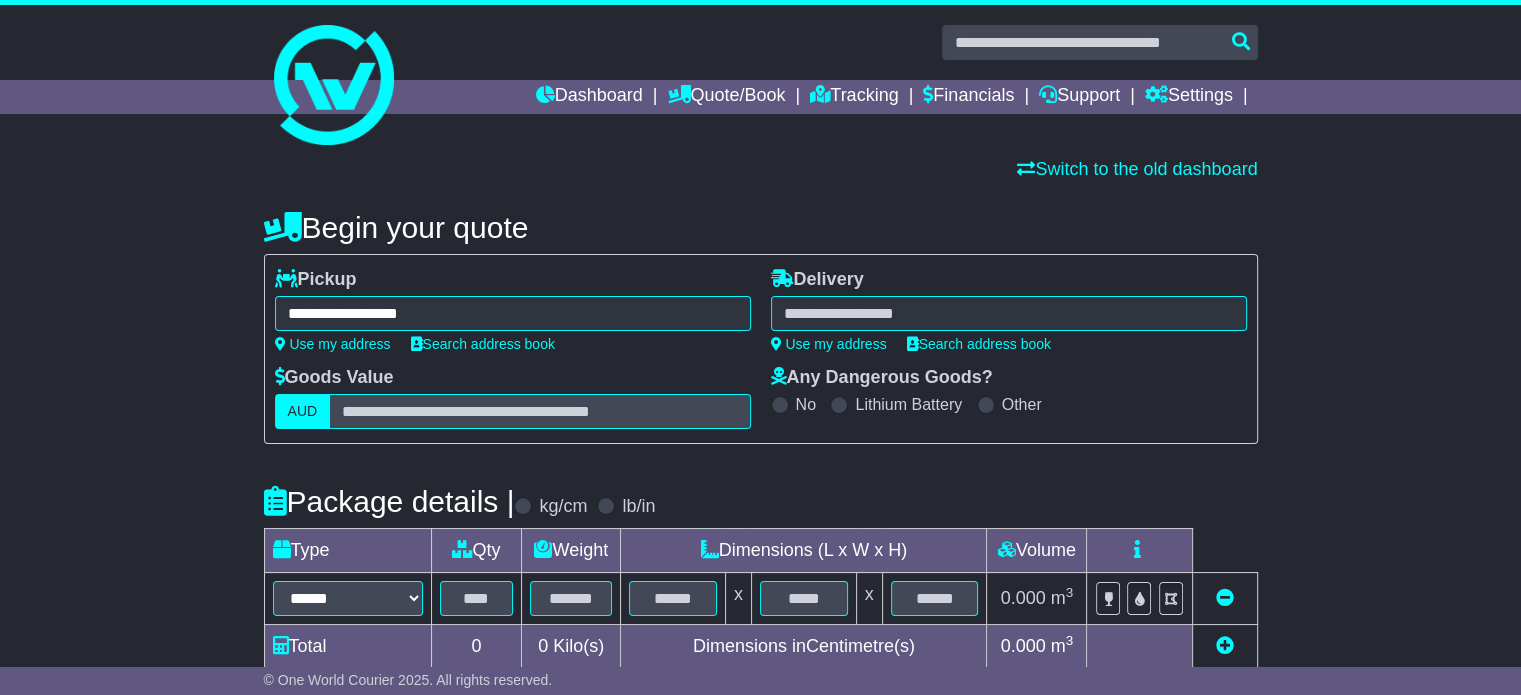 type on "**********" 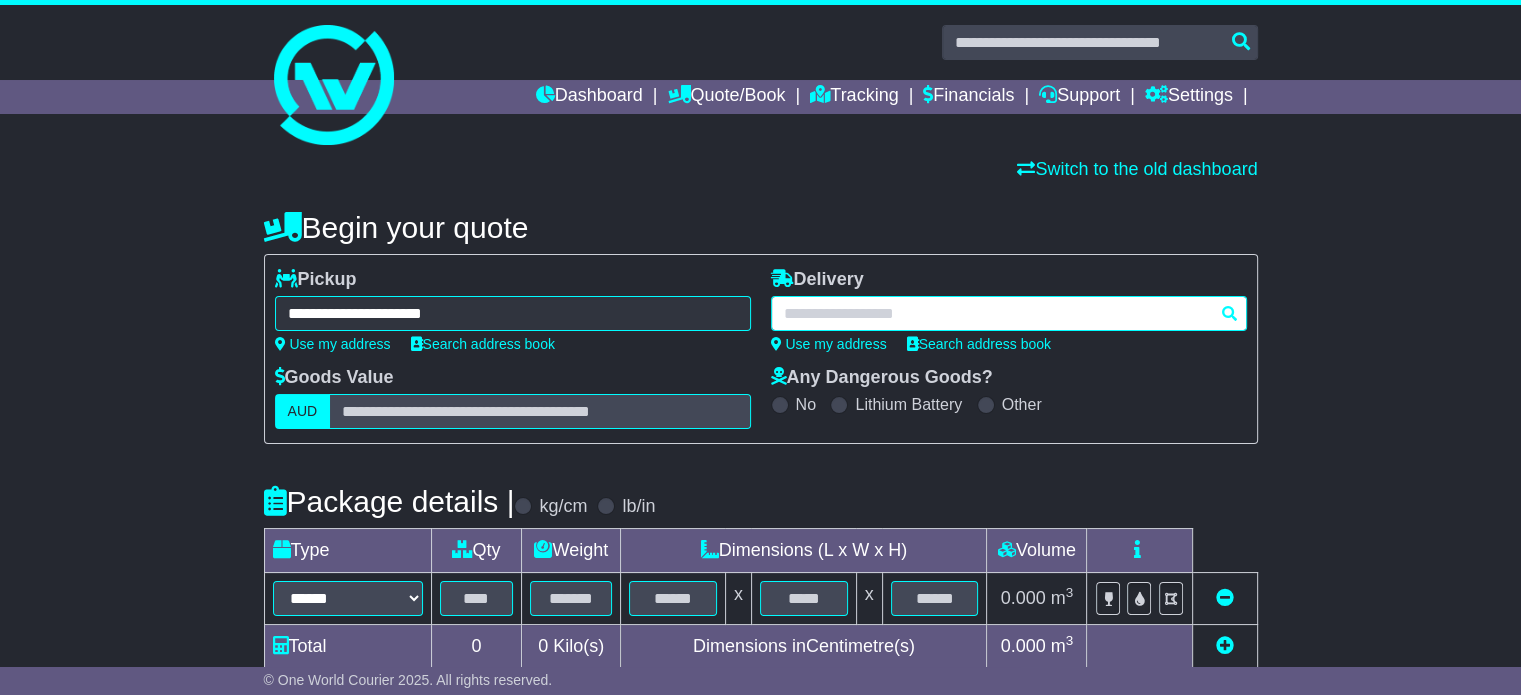 click at bounding box center (1009, 313) 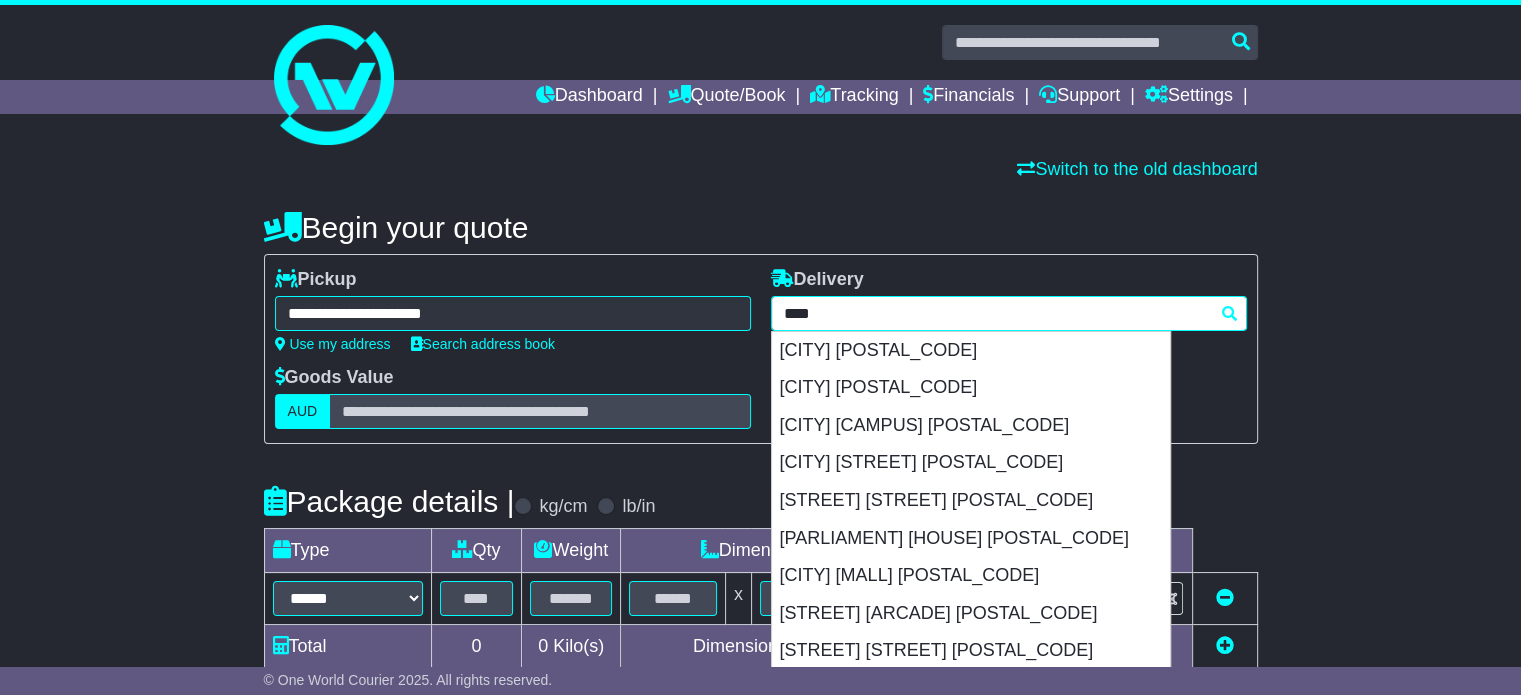 type on "********" 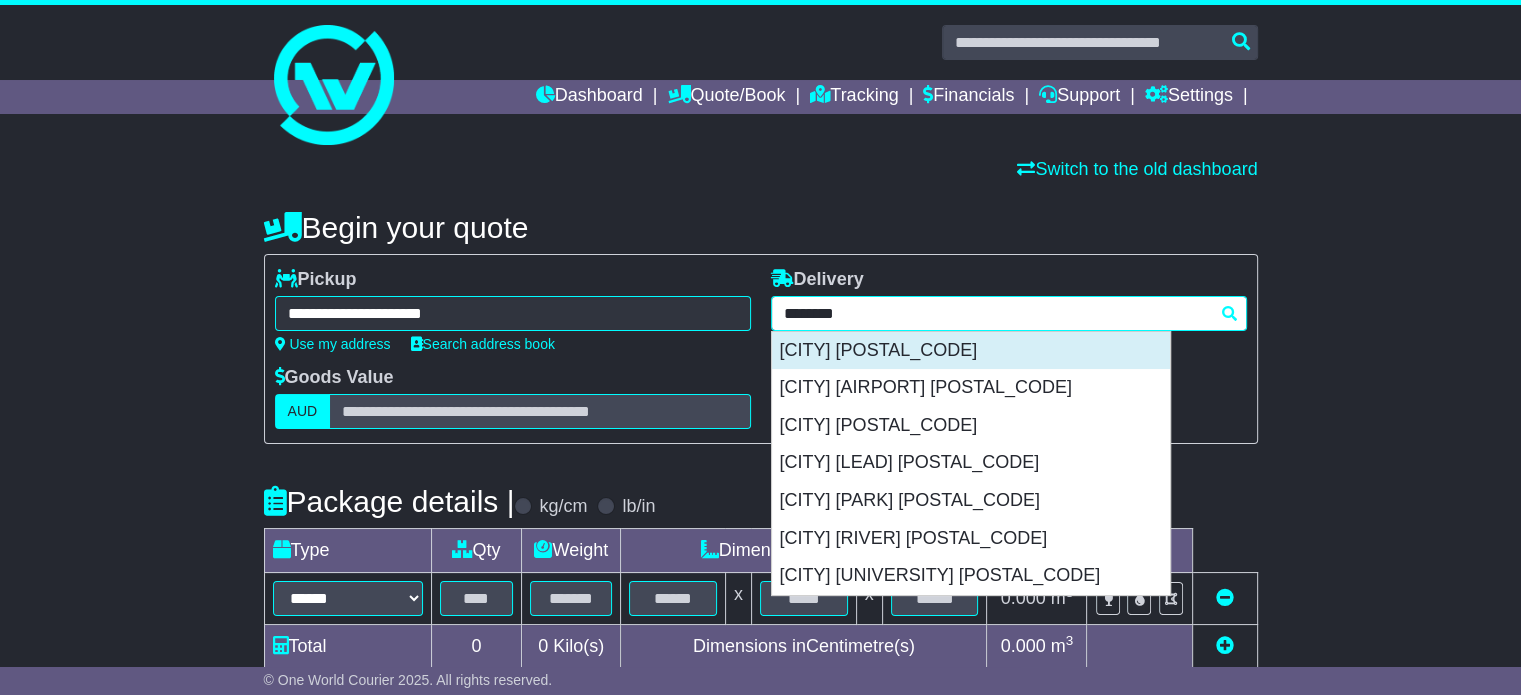 click on "[CITY] [POSTAL_CODE]" at bounding box center (971, 351) 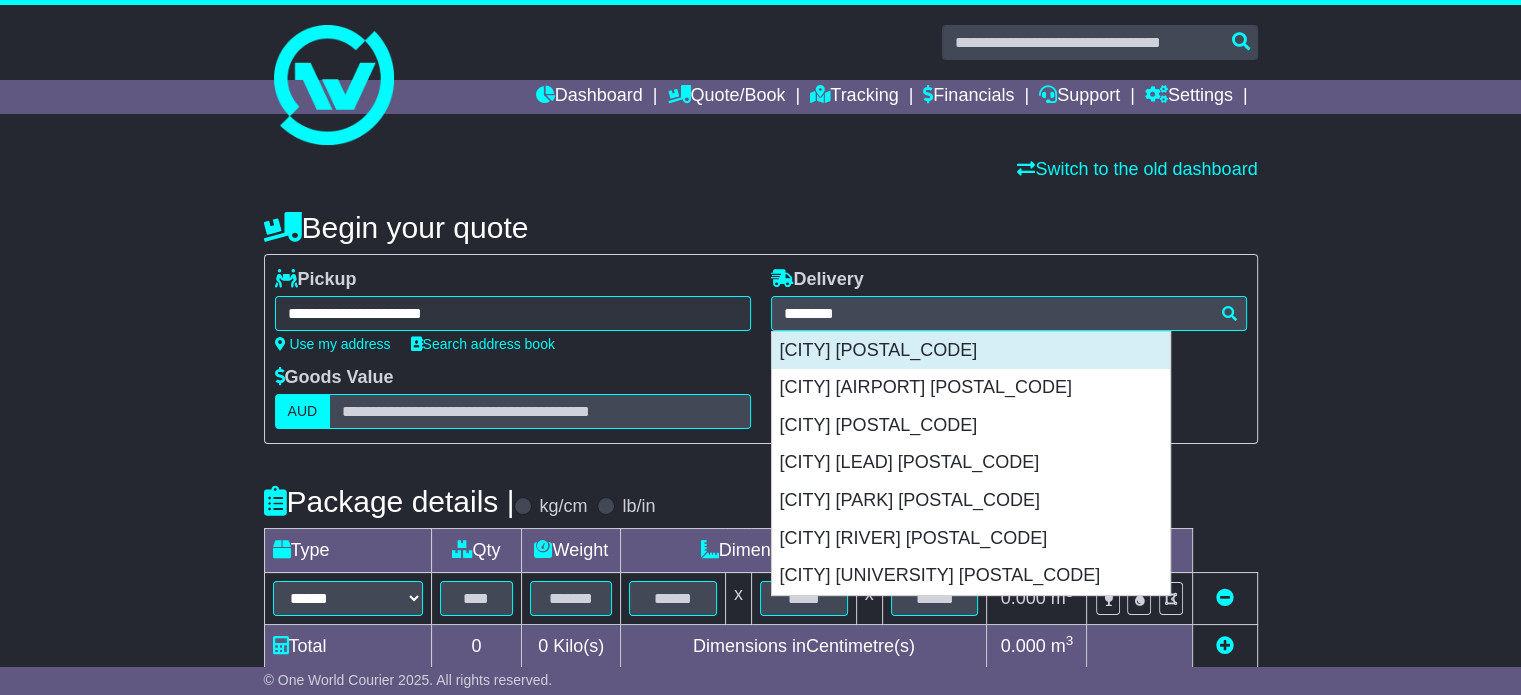 type on "**********" 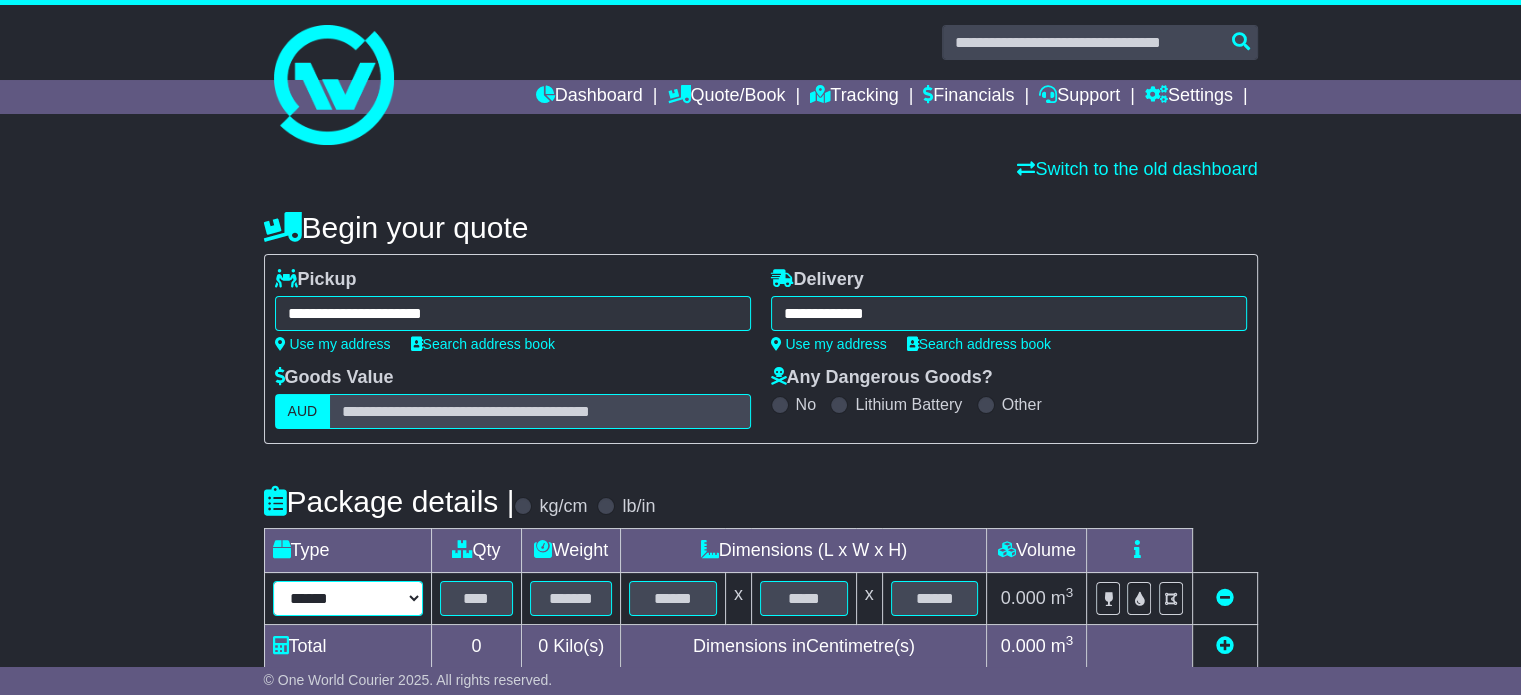click on "****** ****** *** ******** ***** **** **** ****** *** *******" at bounding box center [348, 598] 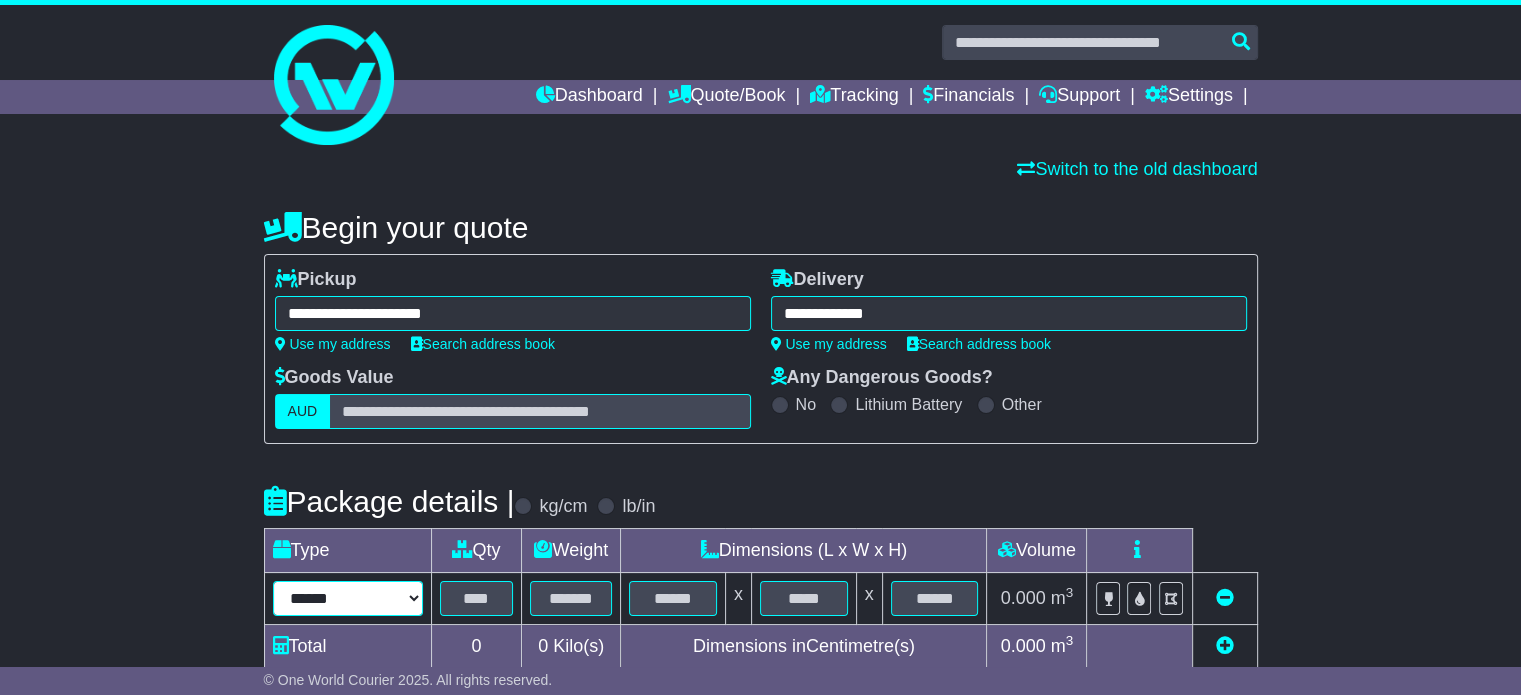 select on "****" 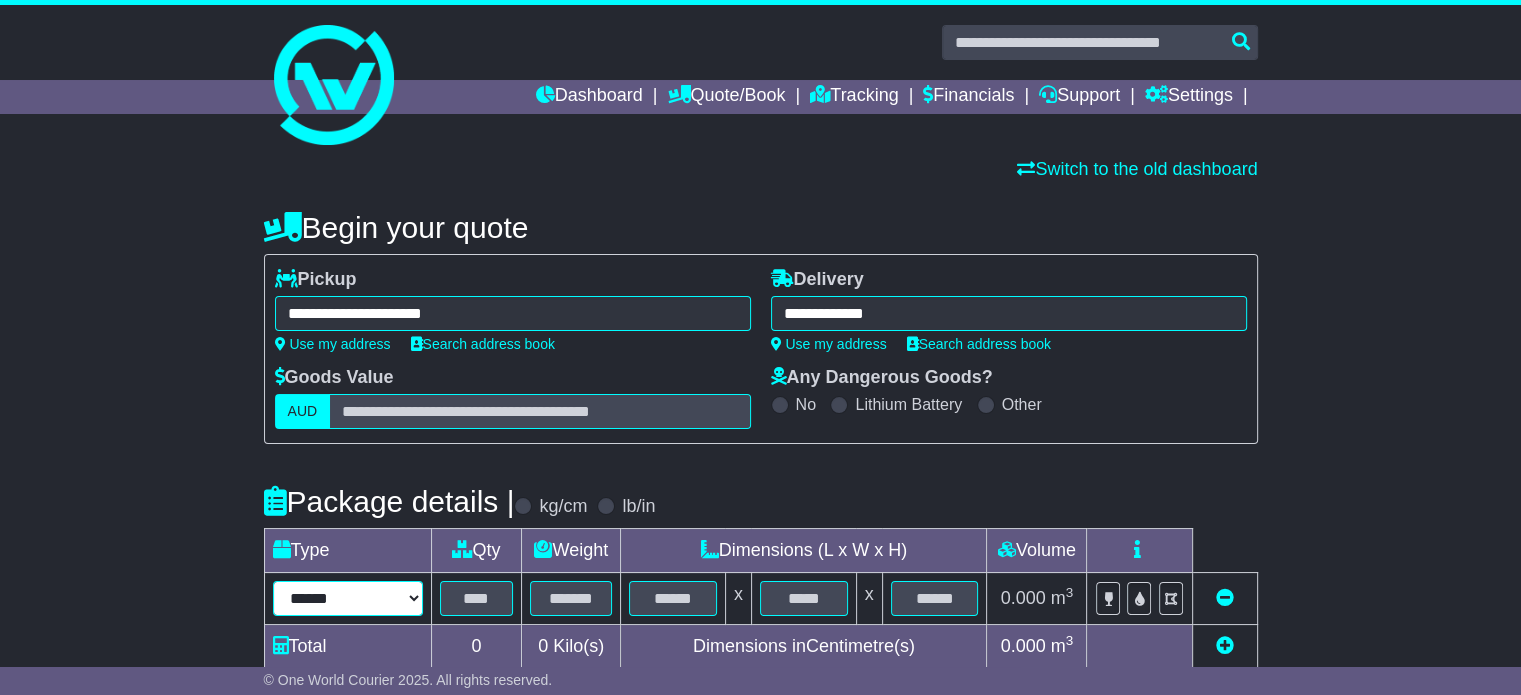 click on "****** ****** *** ******** ***** **** **** ****** *** *******" at bounding box center (348, 598) 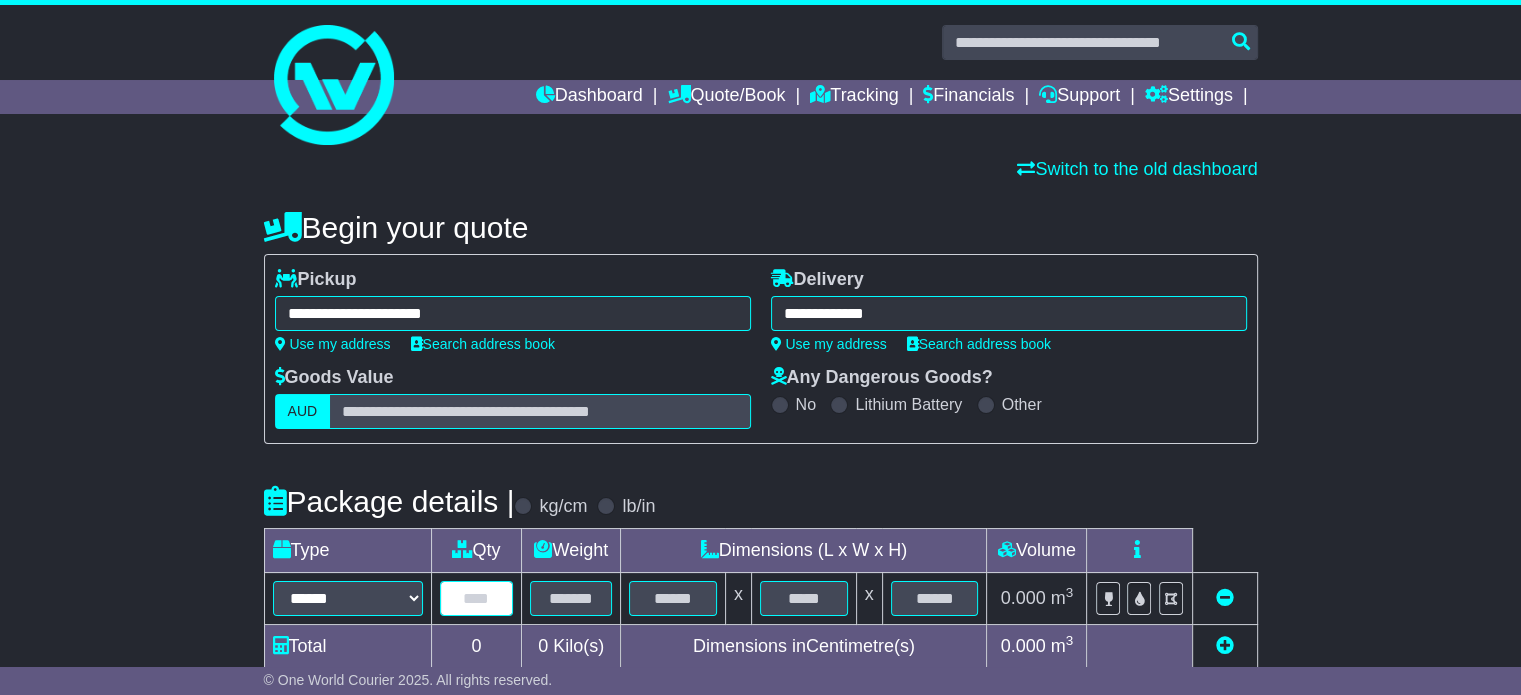click at bounding box center (477, 598) 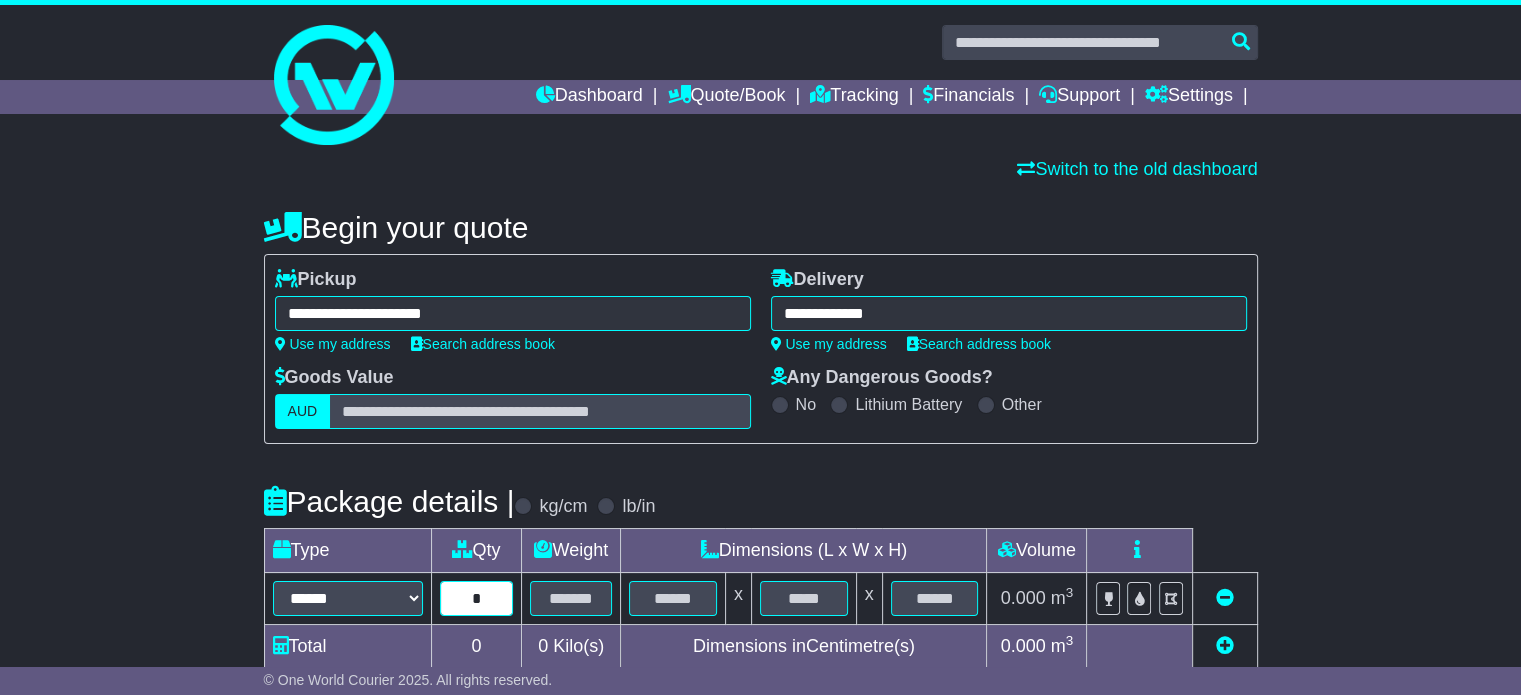 type on "*" 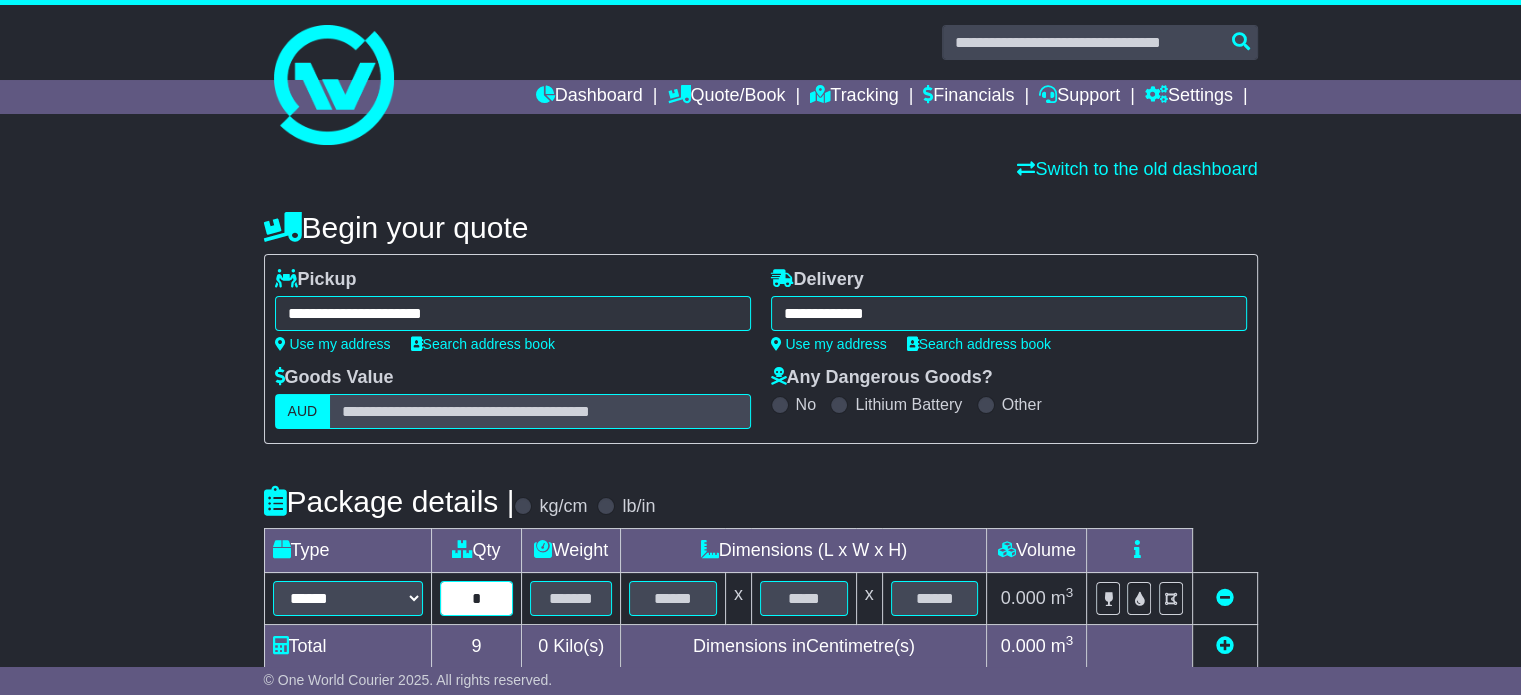 click on "*" at bounding box center (477, 598) 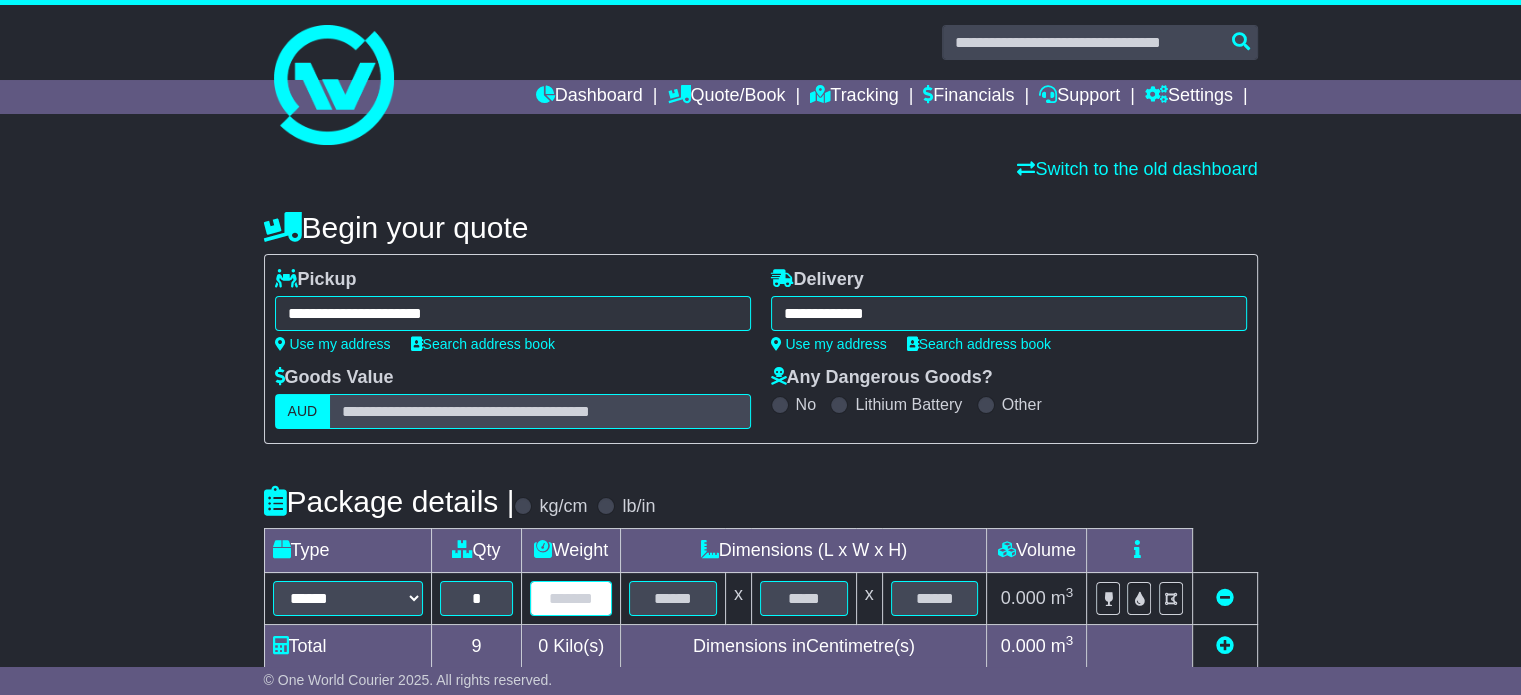 click at bounding box center [571, 598] 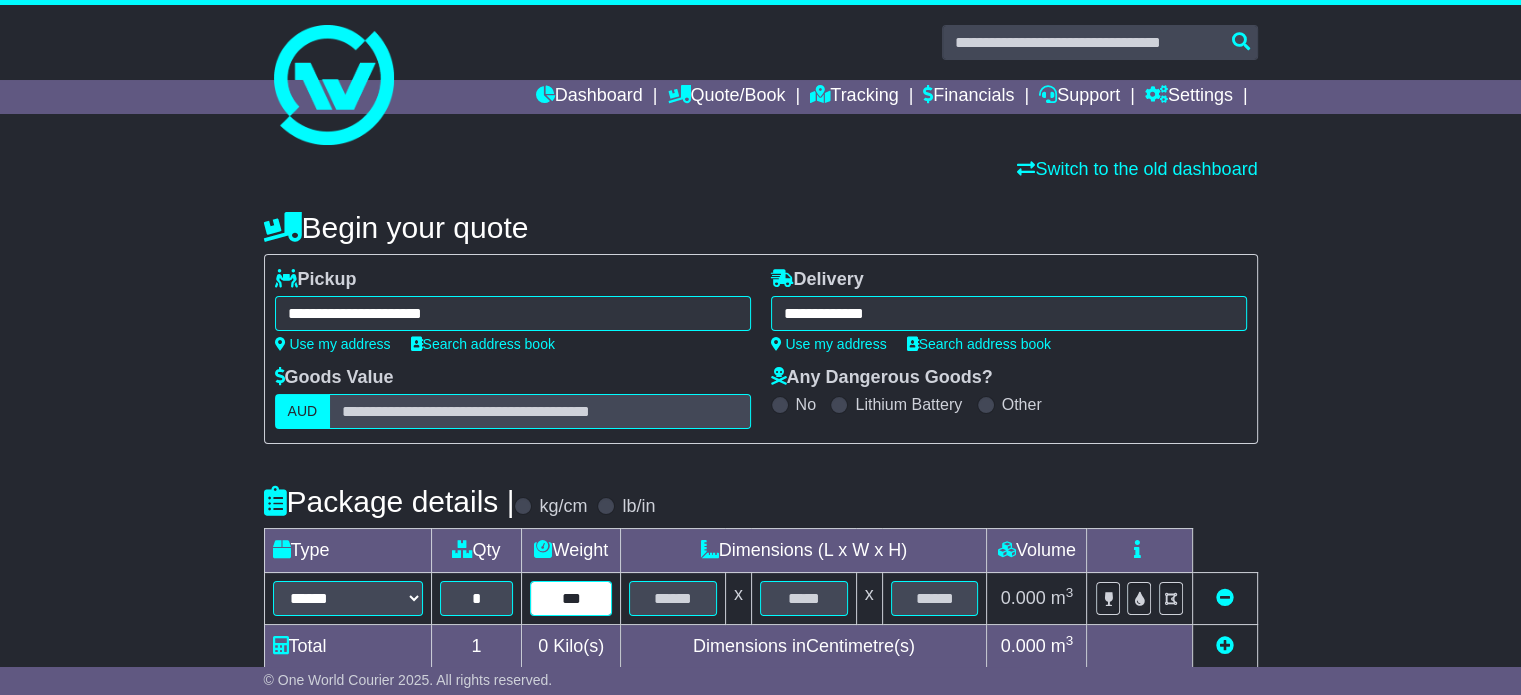 type on "***" 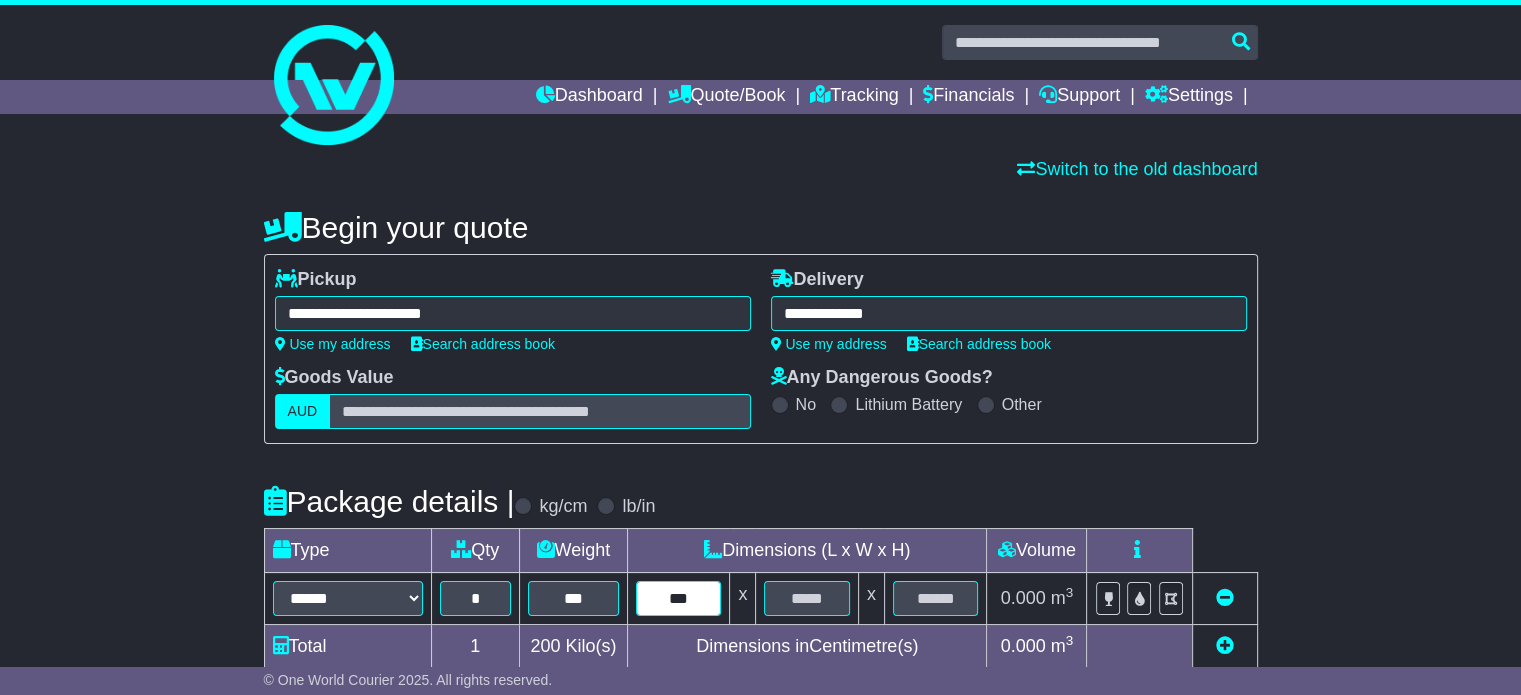 type on "***" 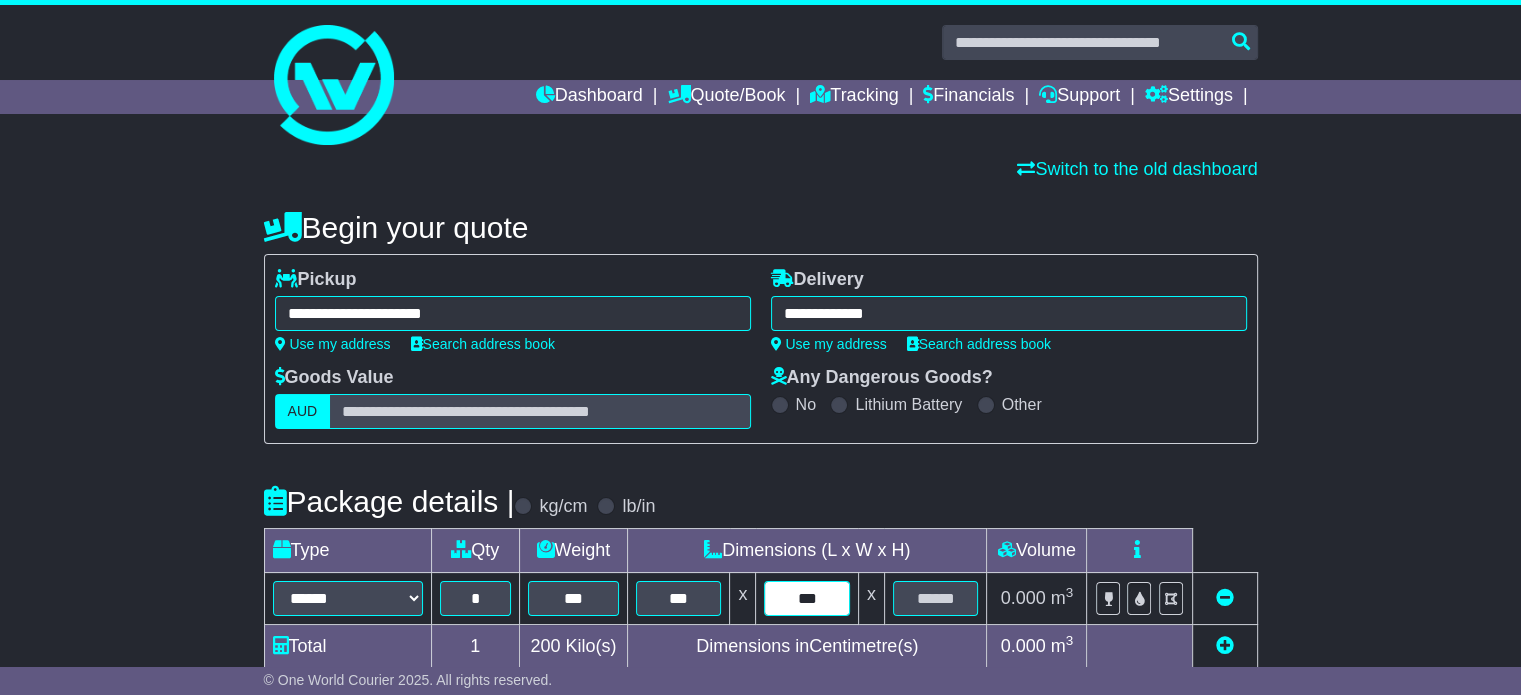 type on "***" 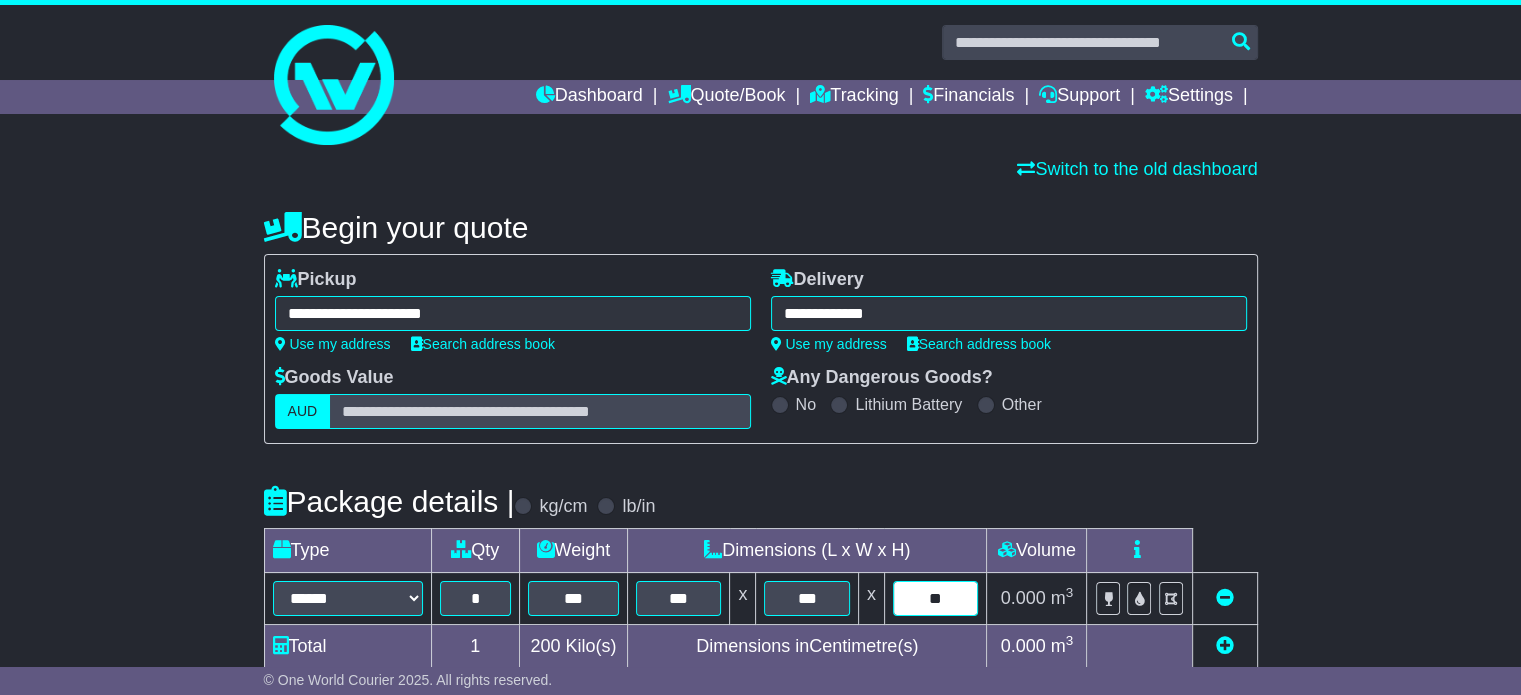type on "**" 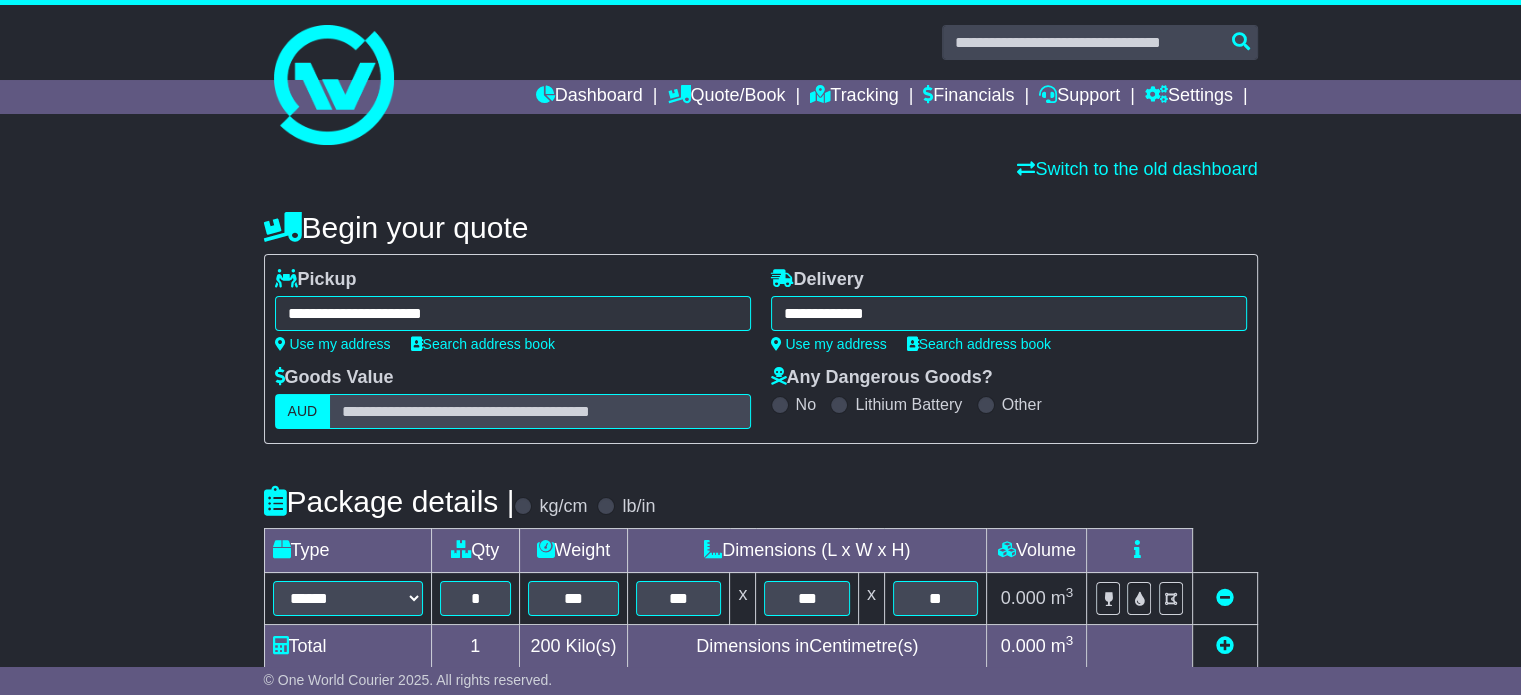 scroll, scrollTop: 535, scrollLeft: 0, axis: vertical 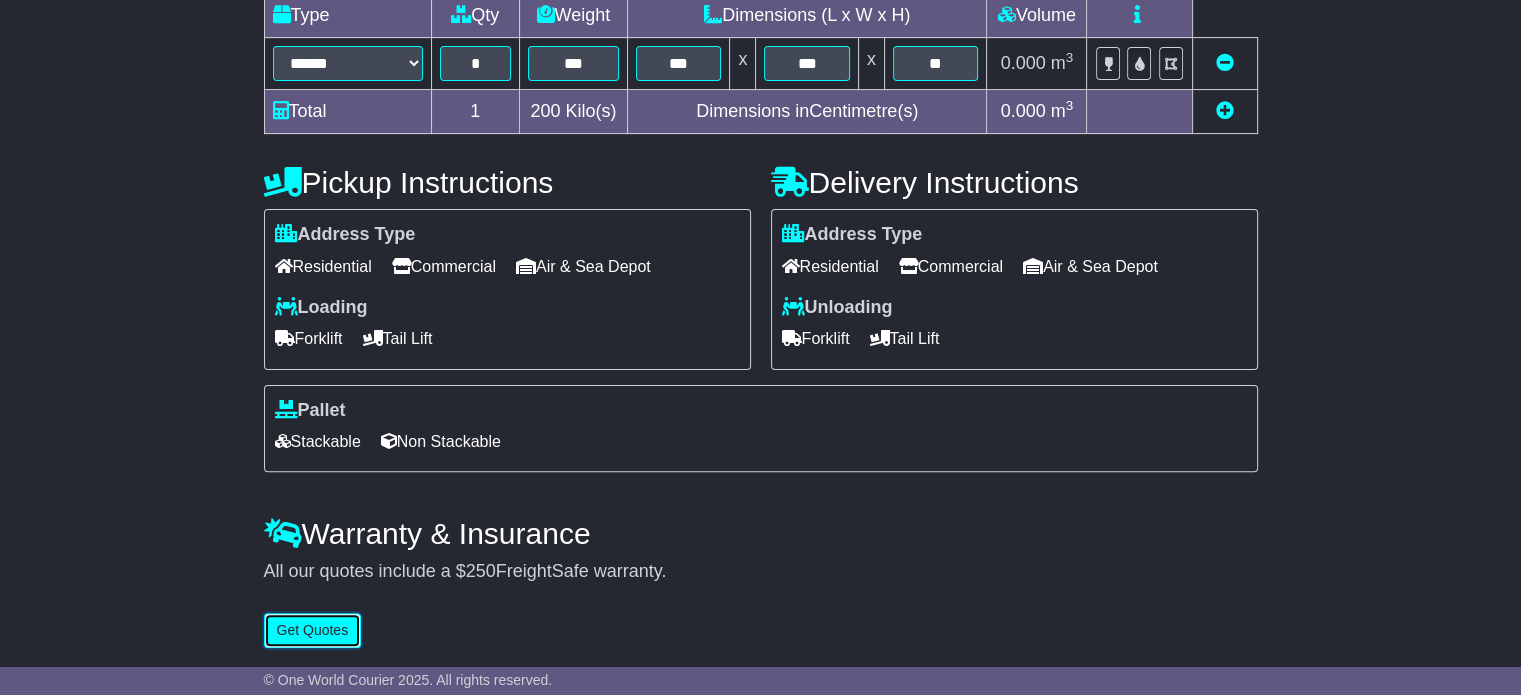 type 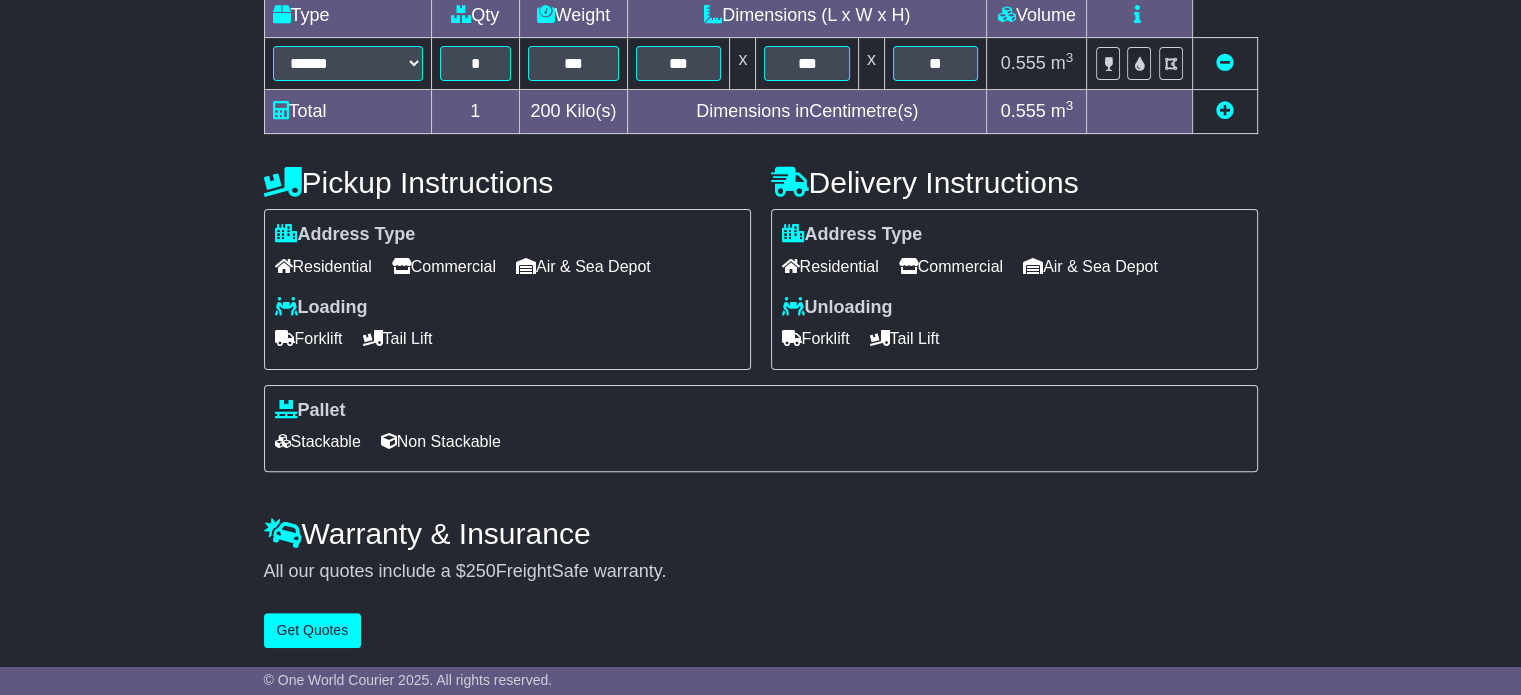 click on "Forklift" at bounding box center (309, 338) 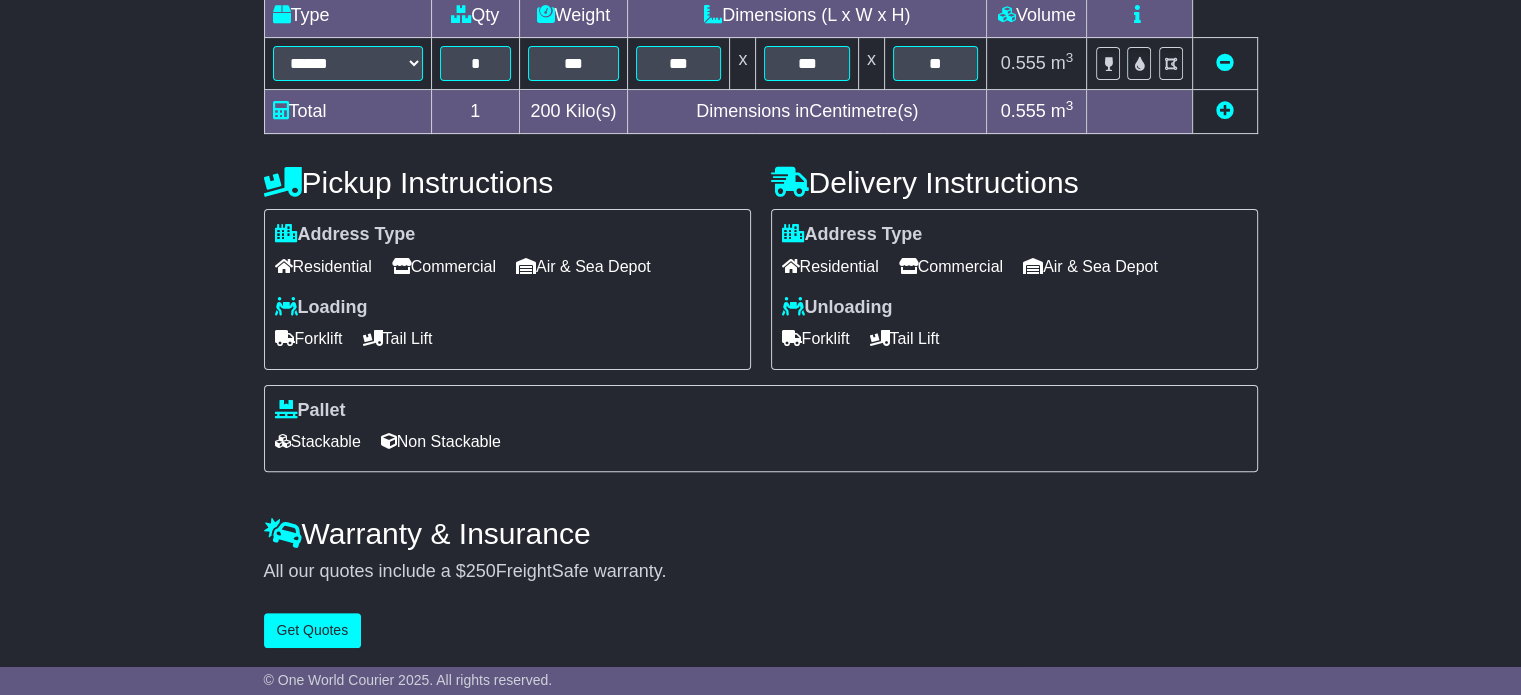 click on "Stackable" at bounding box center [318, 441] 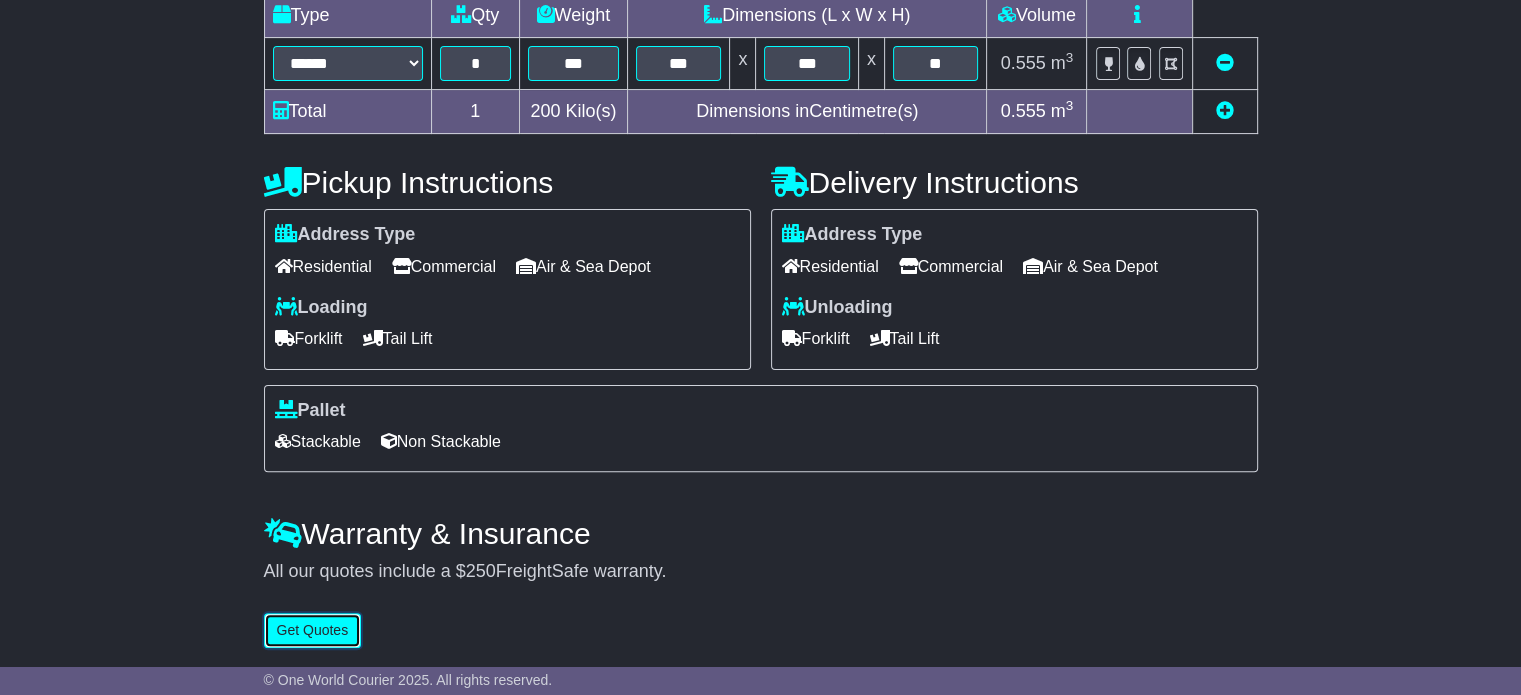 click on "Get Quotes" at bounding box center (313, 630) 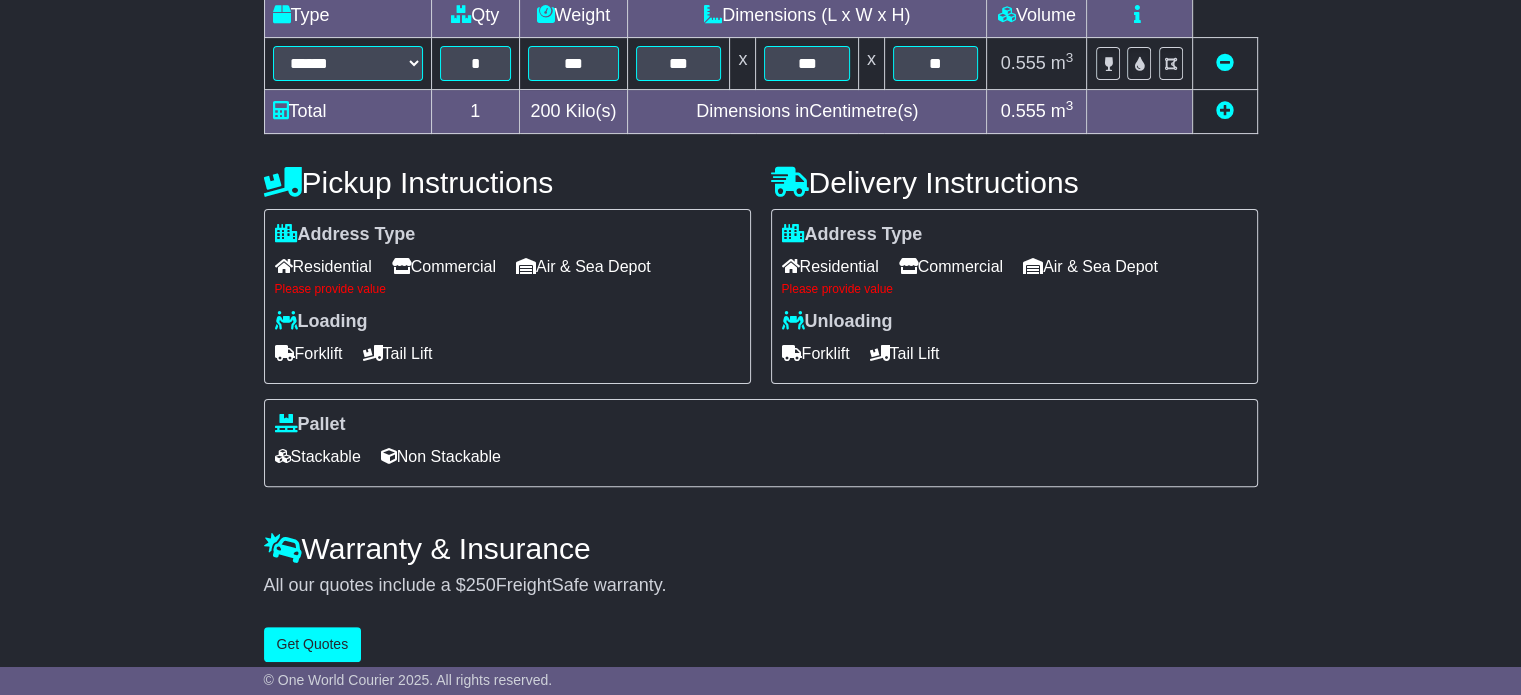 click on "Stackable" at bounding box center [318, 456] 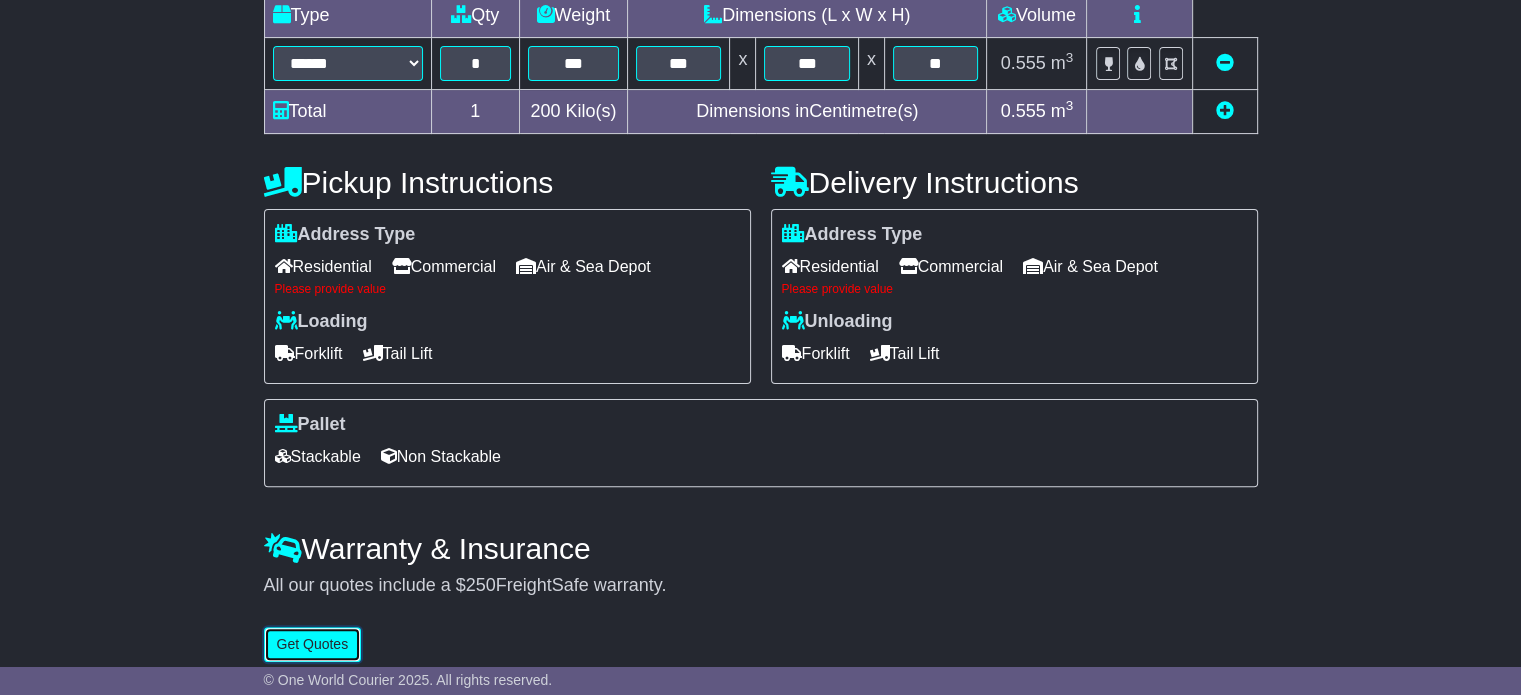 click on "Get Quotes" at bounding box center [313, 644] 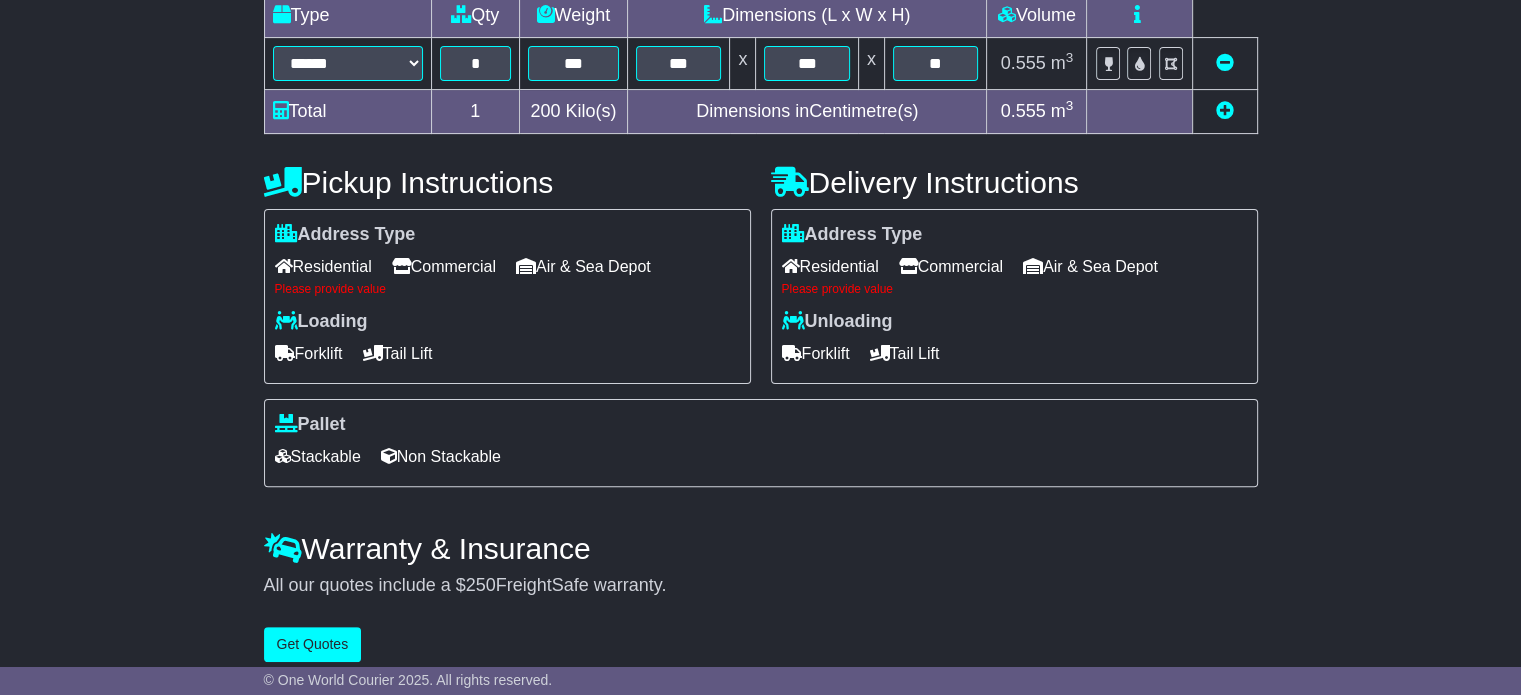 click on "Commercial" at bounding box center [444, 266] 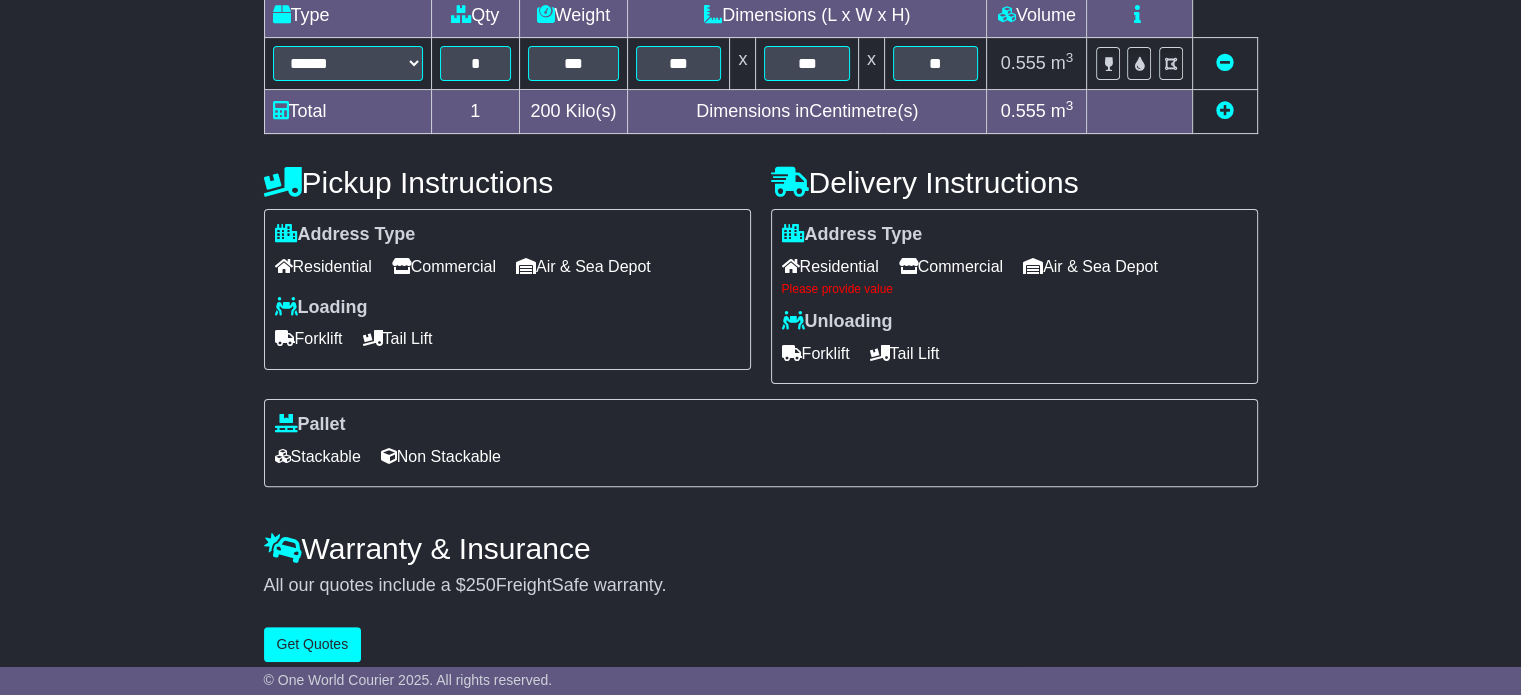 click on "Commercial" at bounding box center [951, 266] 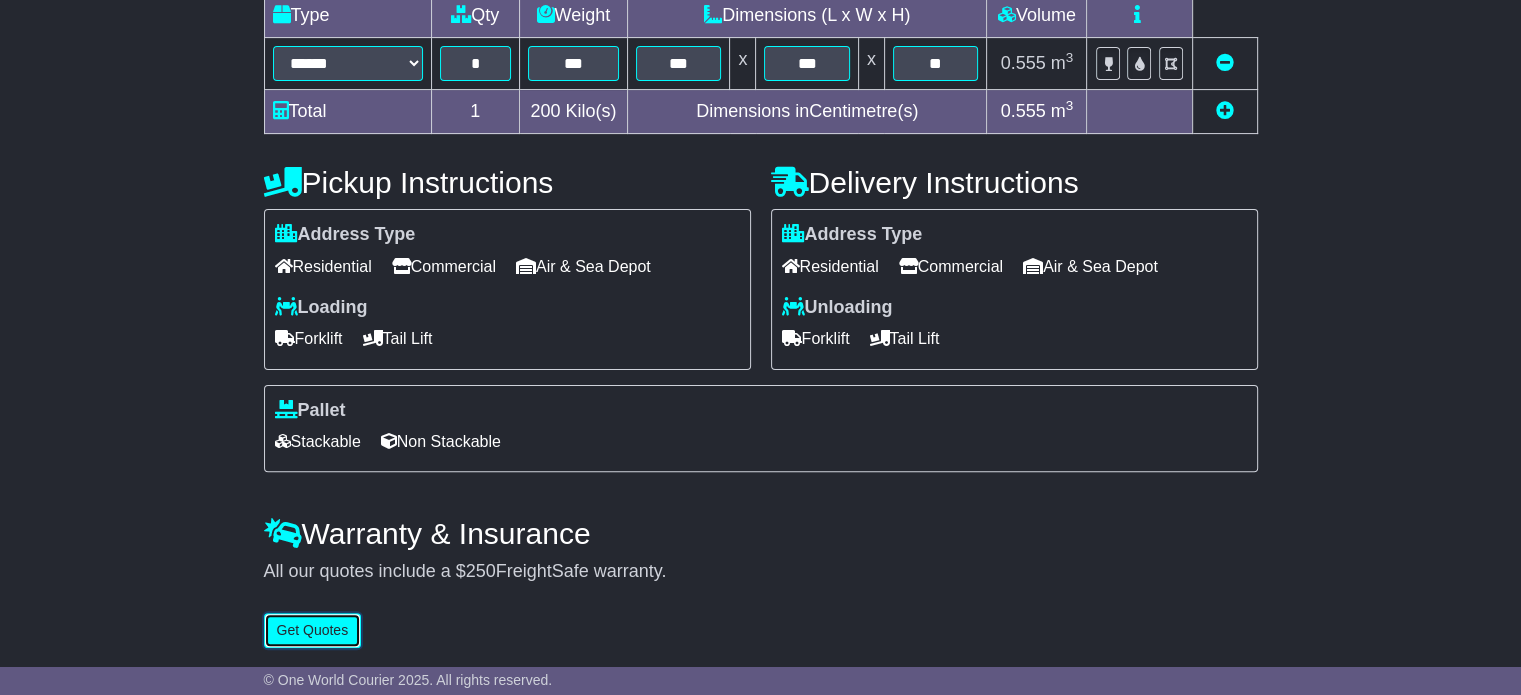 click on "Get Quotes" at bounding box center (313, 630) 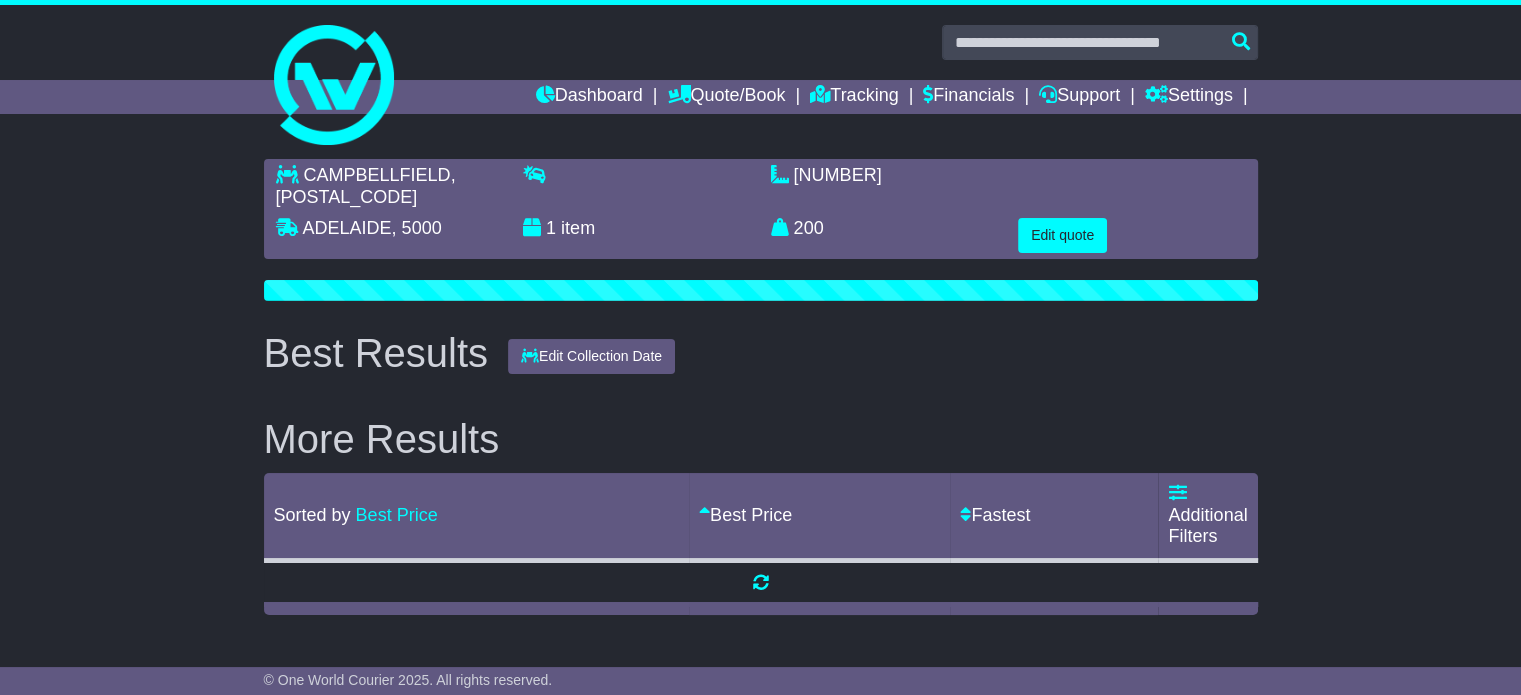 scroll, scrollTop: 0, scrollLeft: 0, axis: both 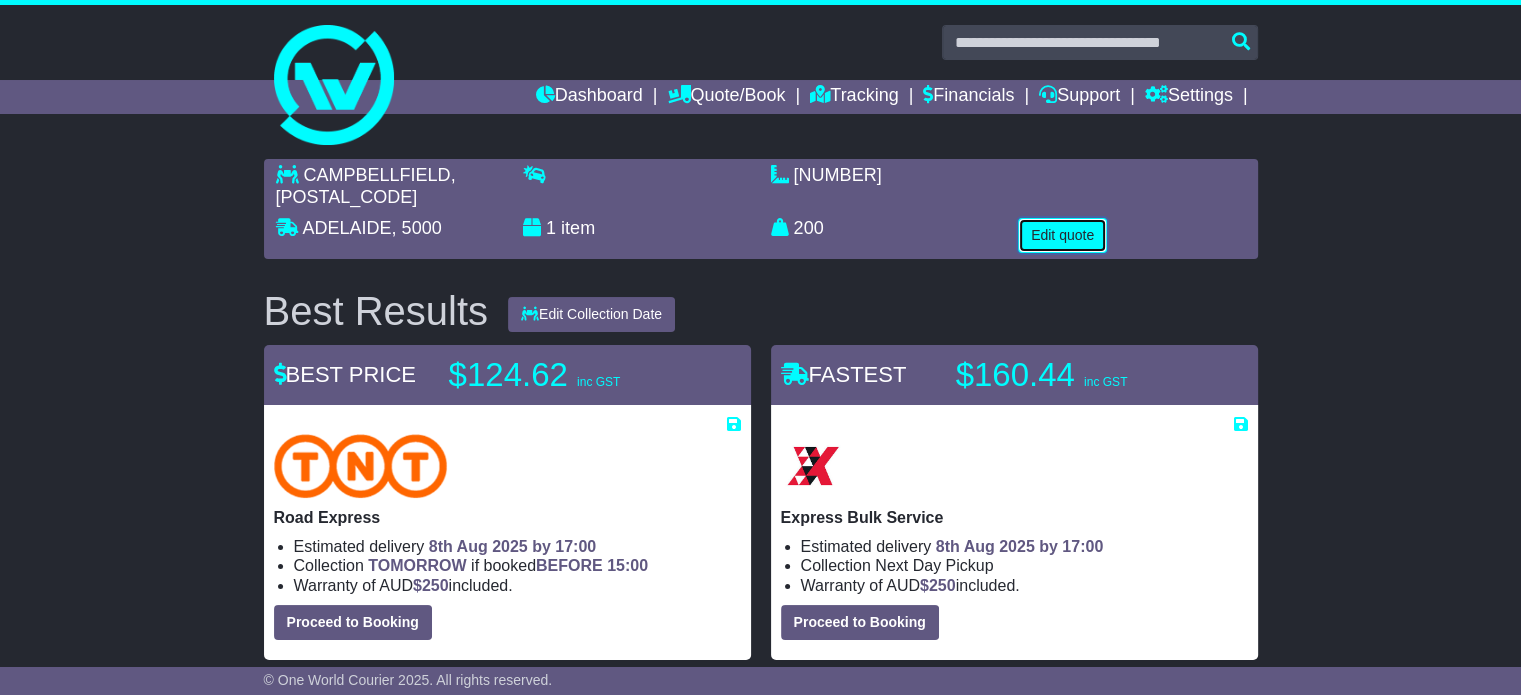 click on "Edit quote" at bounding box center [1062, 235] 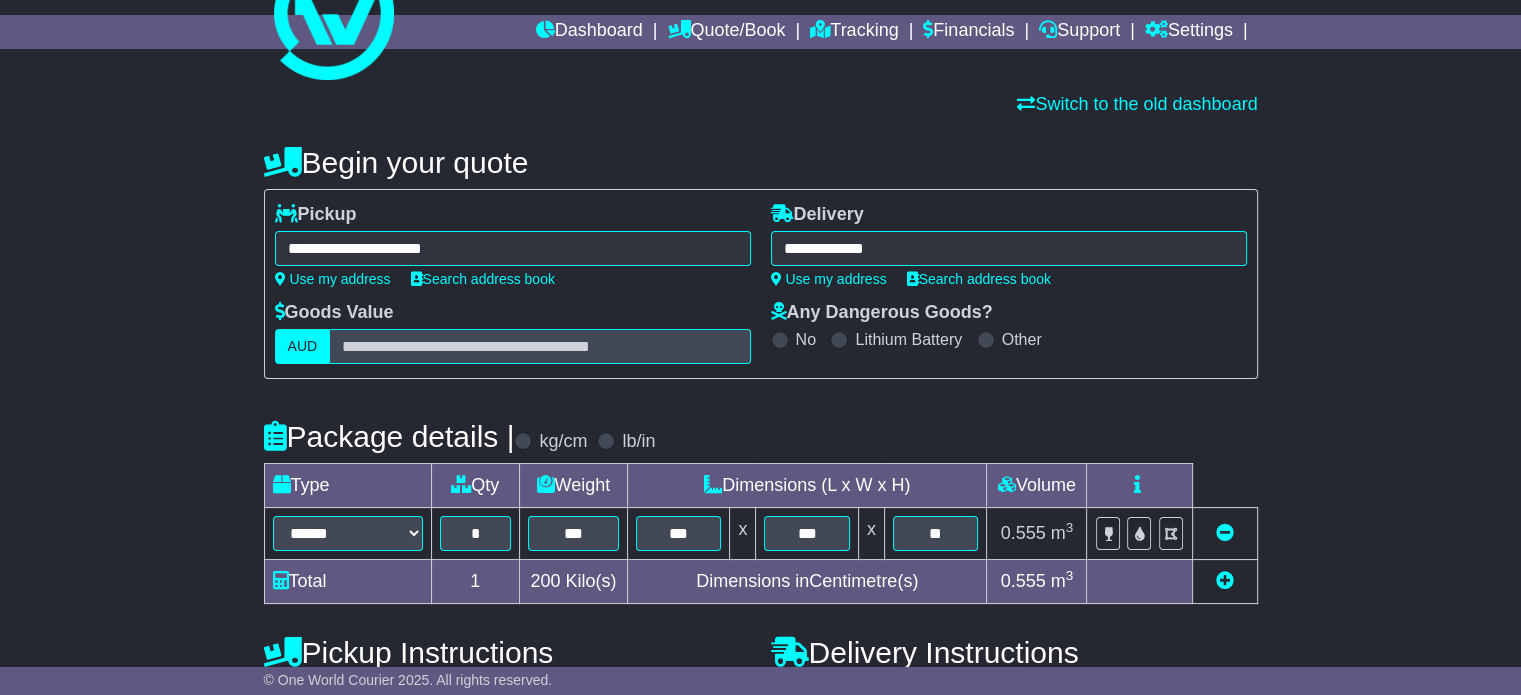 scroll, scrollTop: 100, scrollLeft: 0, axis: vertical 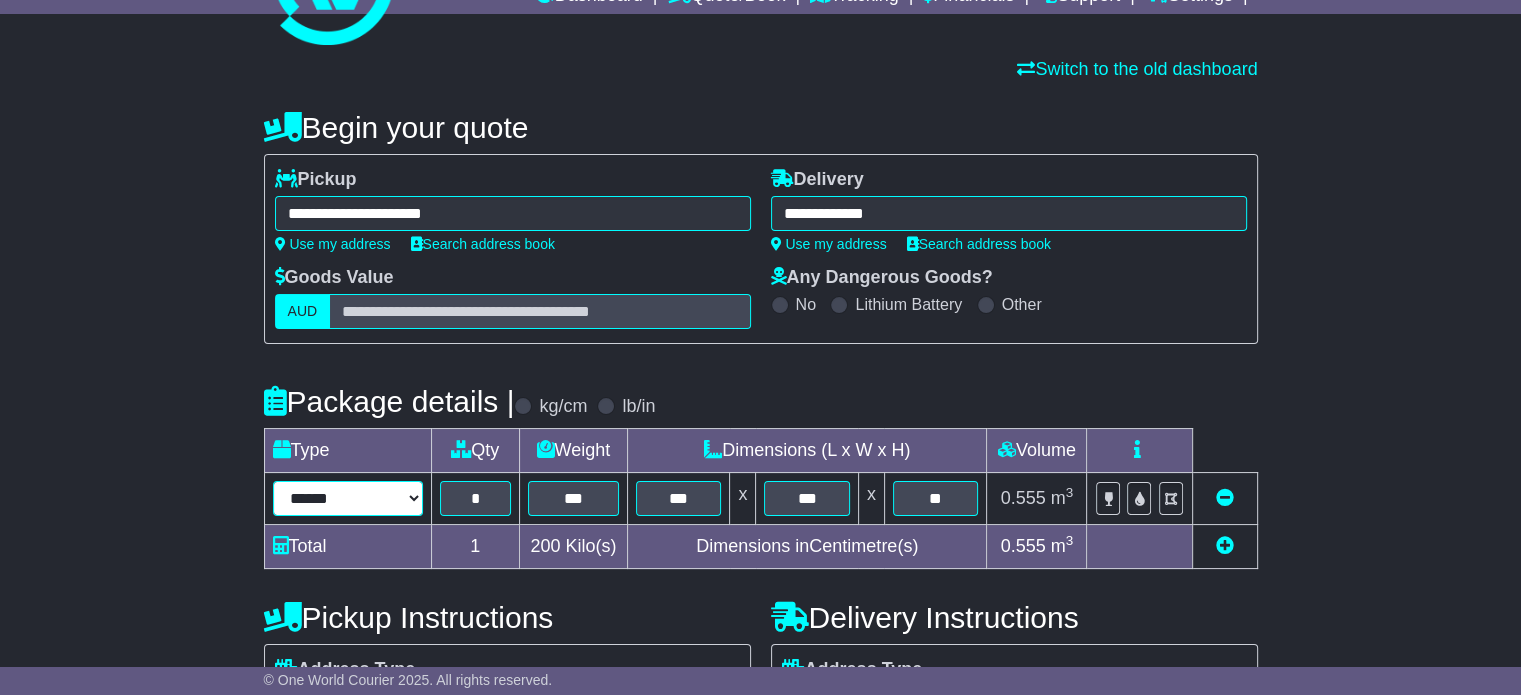 click on "****** ****** *** ******** ***** **** **** ****** *** *******" at bounding box center [348, 498] 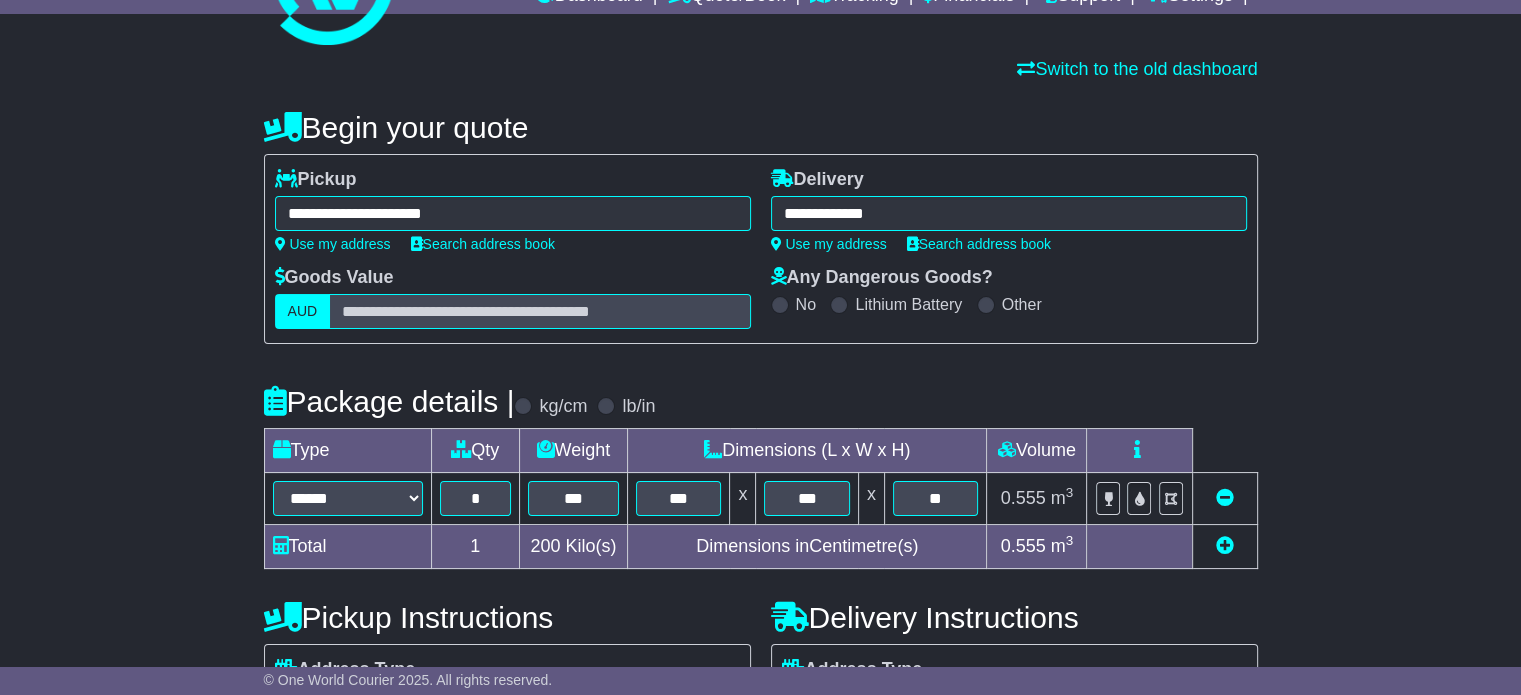 click on "Package details |
kg/cm
lb/in" at bounding box center [761, 401] 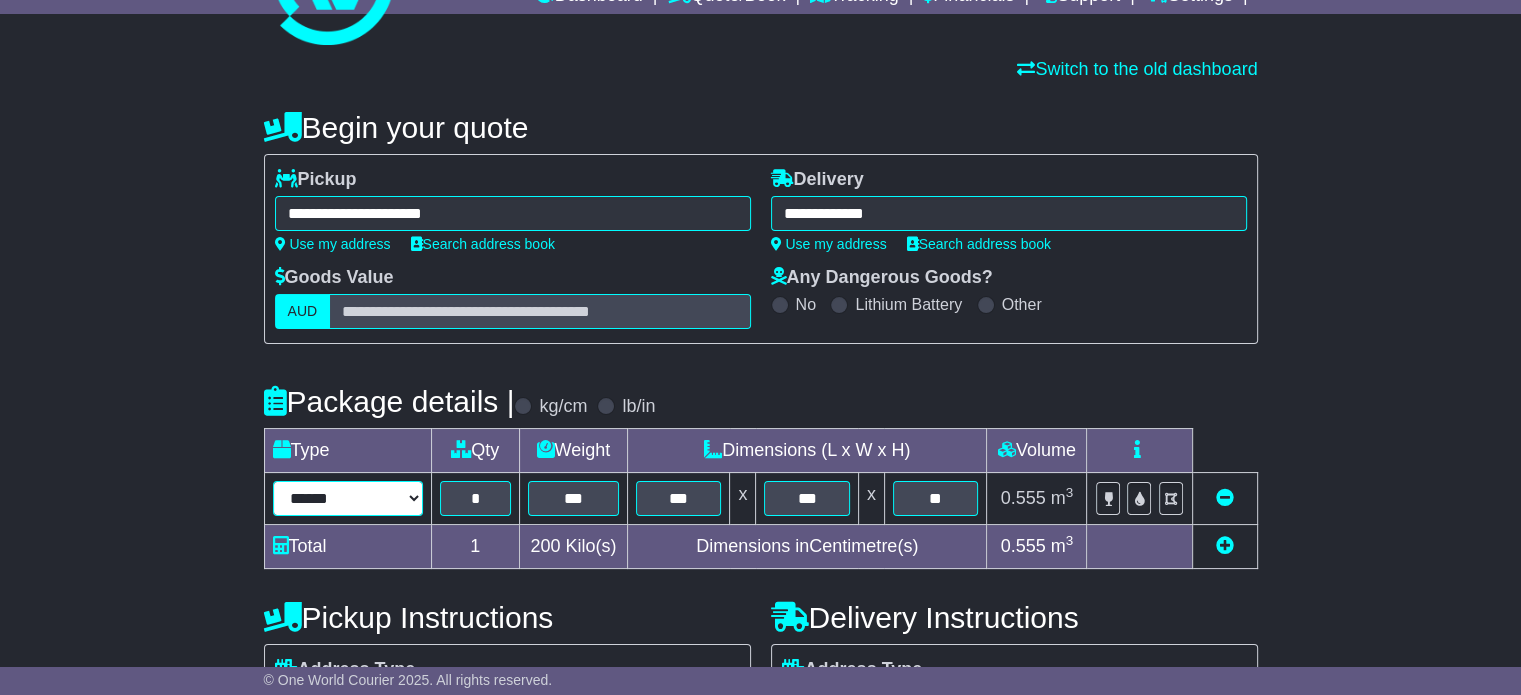 click on "****** ****** *** ******** ***** **** **** ****** *** *******" at bounding box center (348, 498) 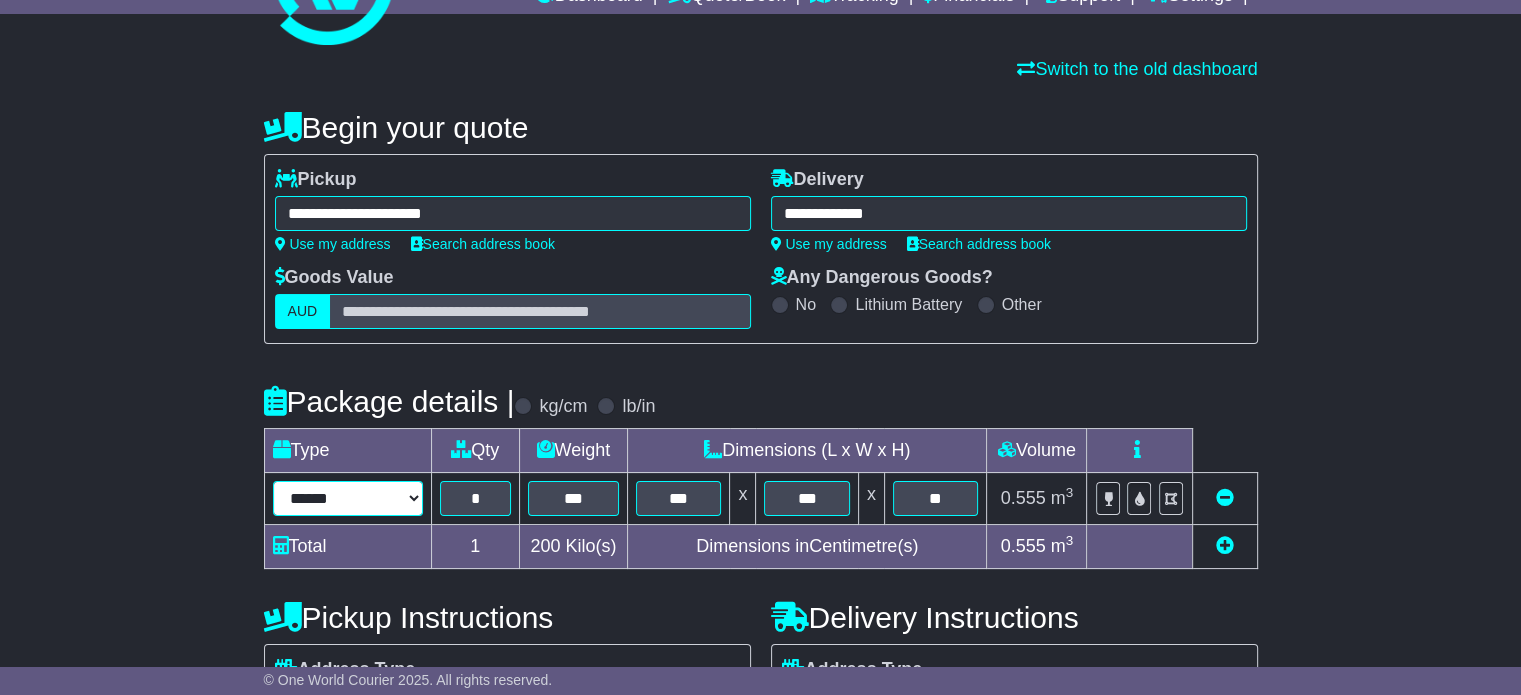 select on "****" 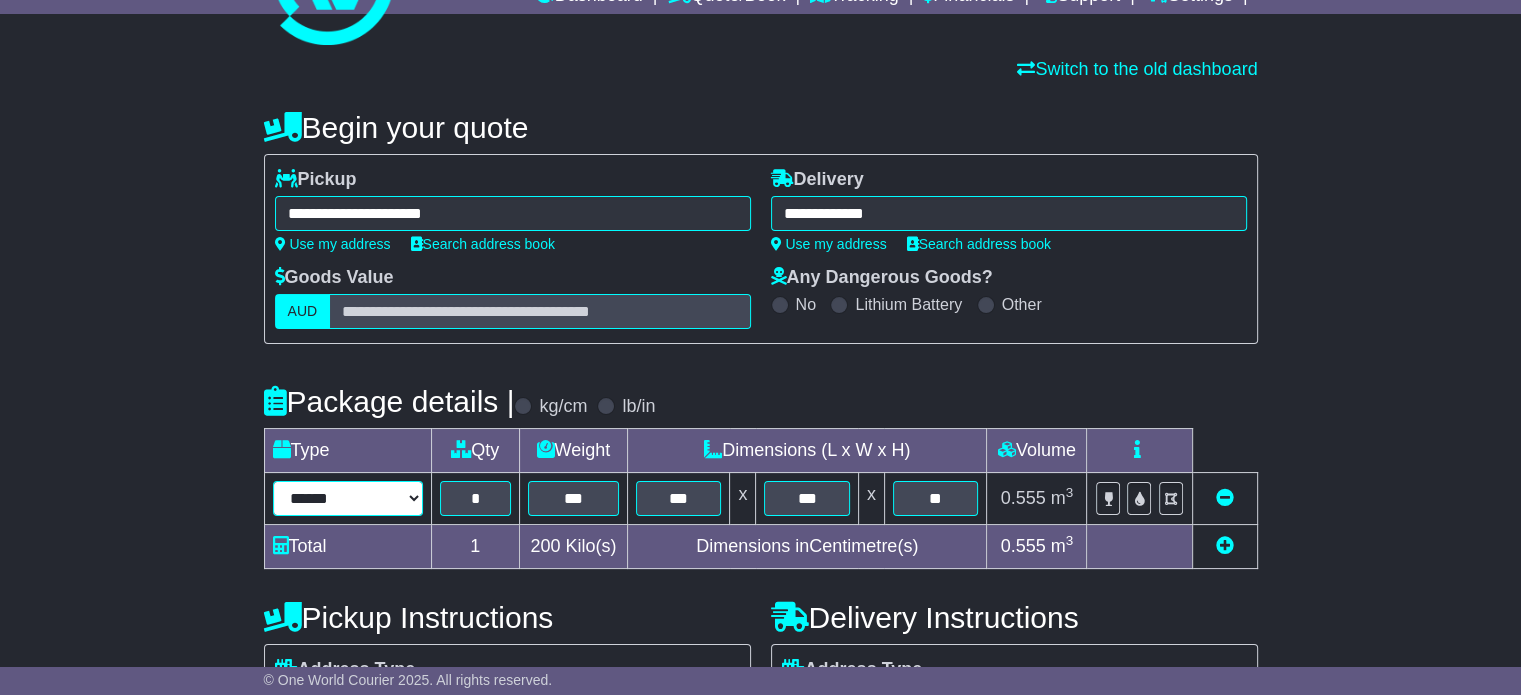 click on "****** ****** *** ******** ***** **** **** ****** *** *******" at bounding box center (348, 498) 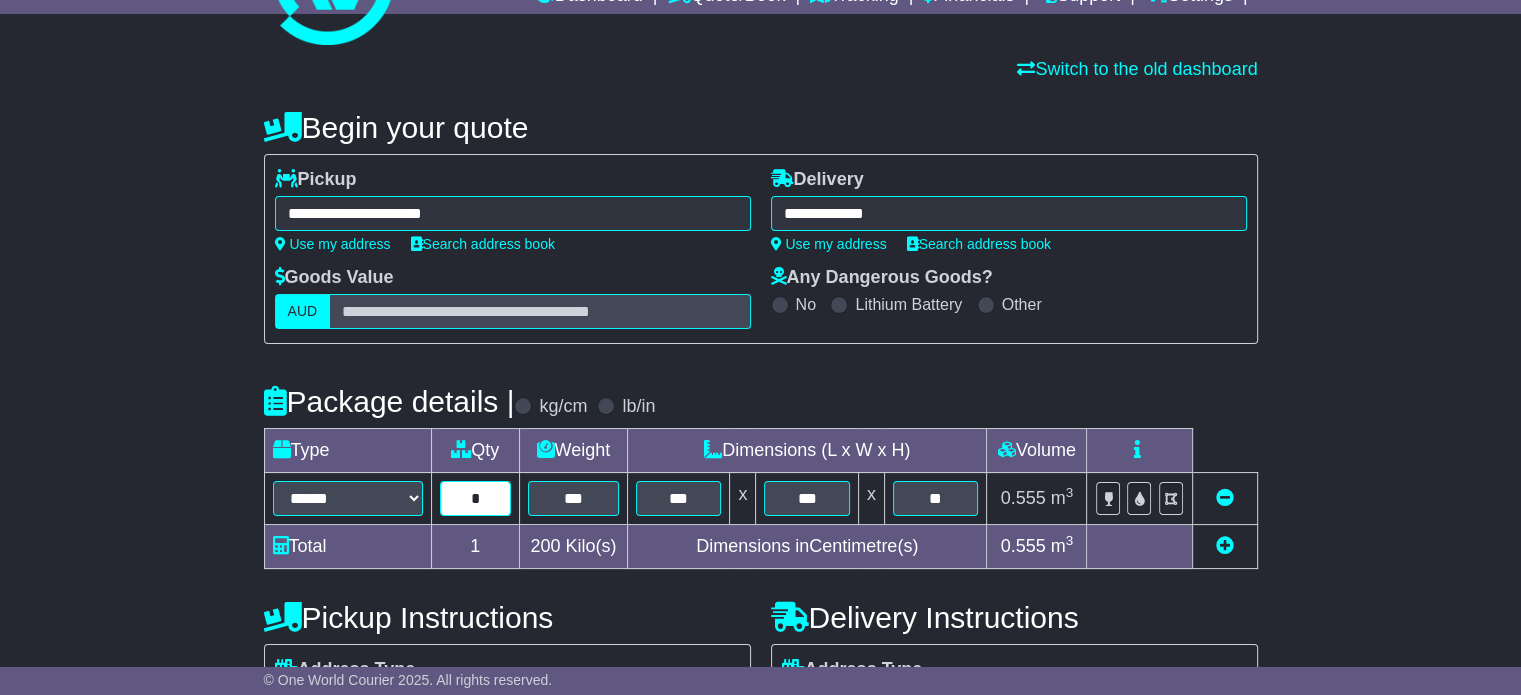 click on "*" at bounding box center [475, 498] 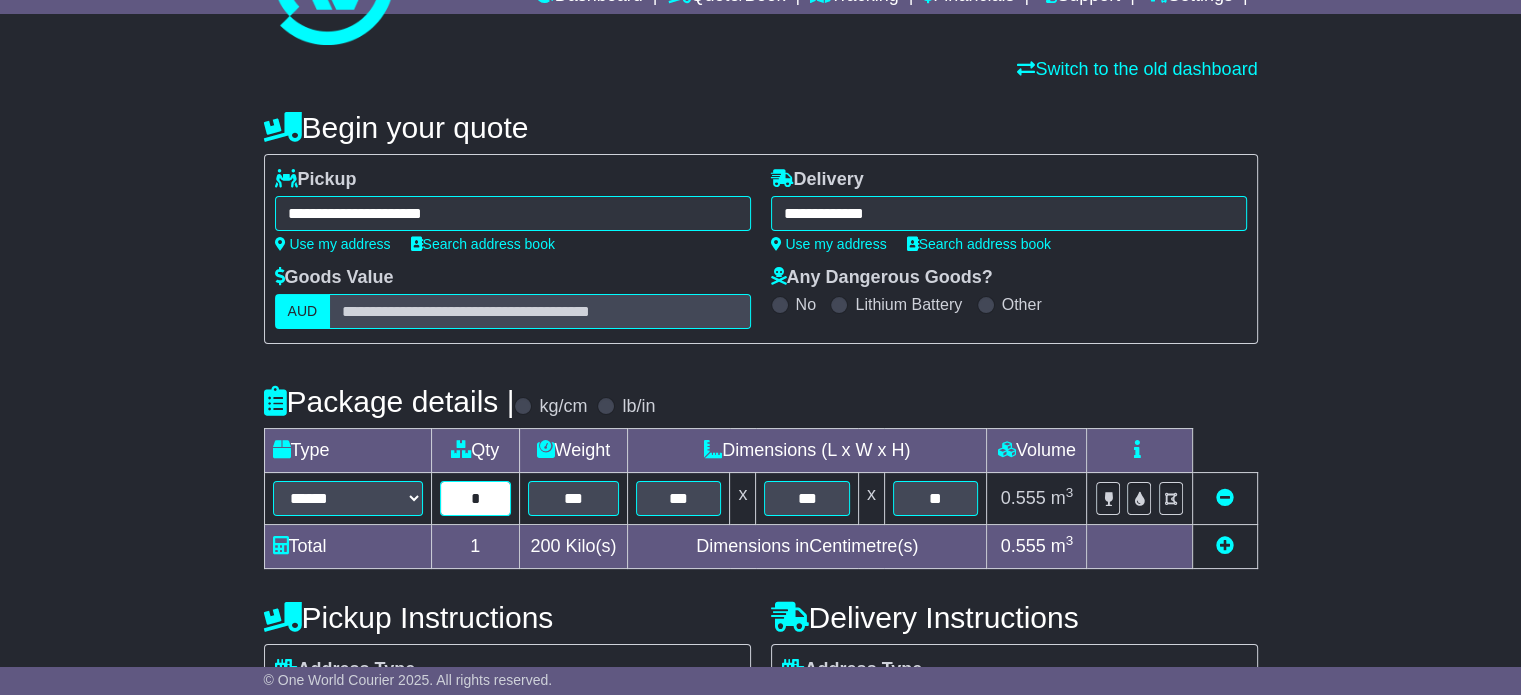 type on "*" 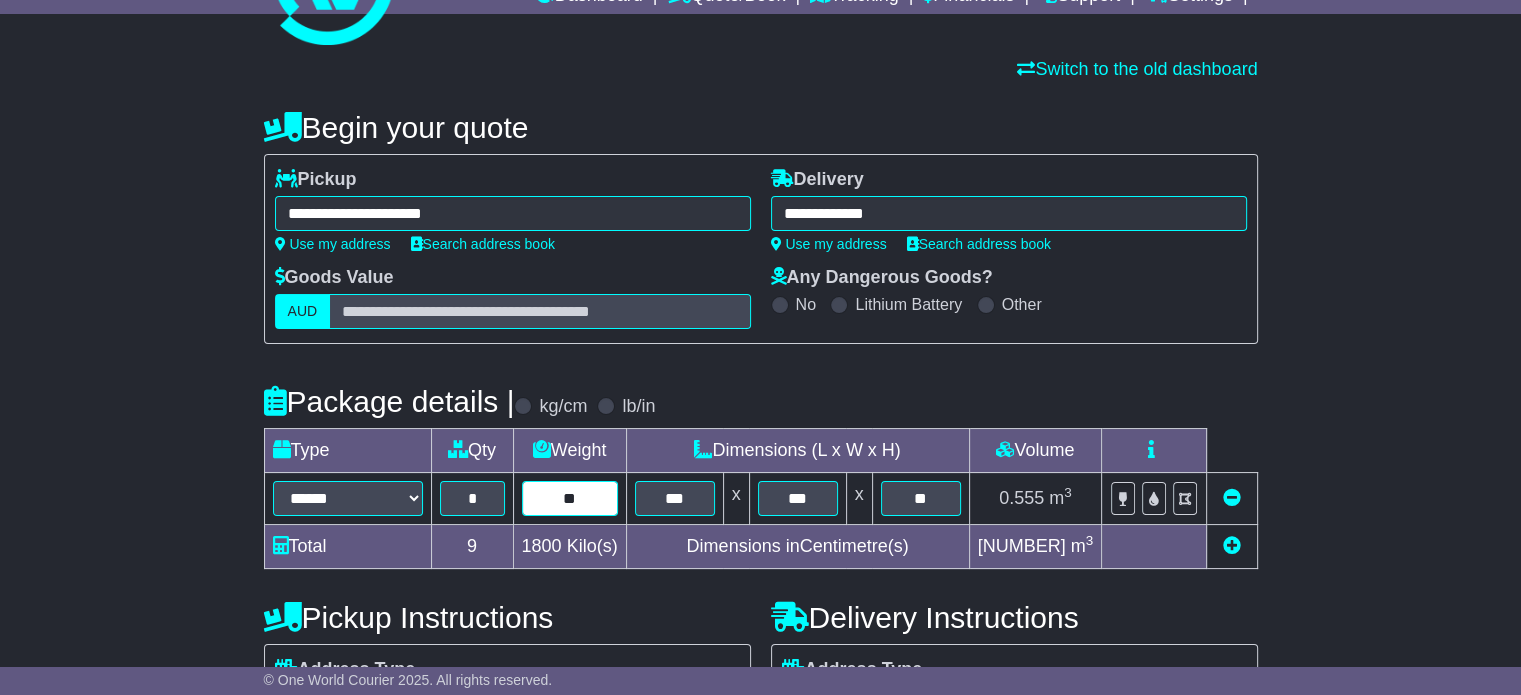 type on "**" 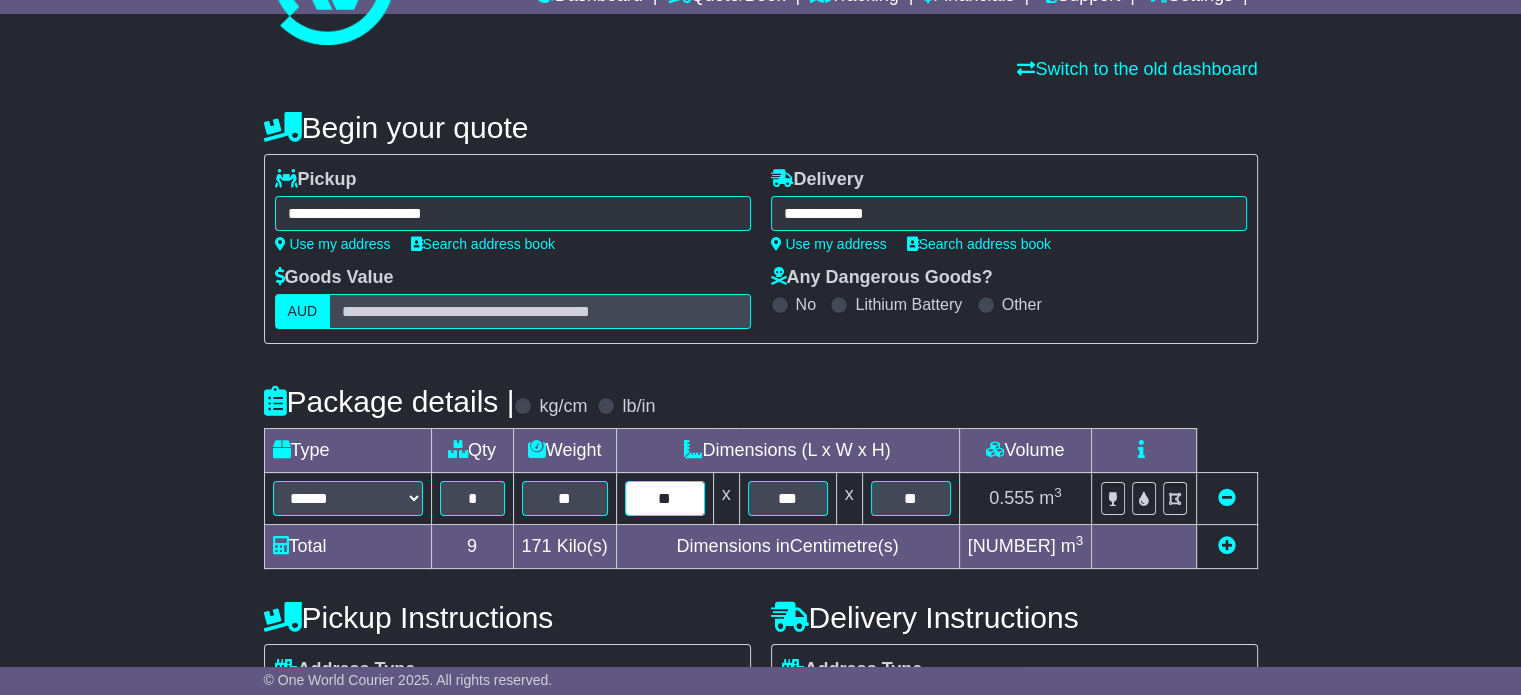 type on "**" 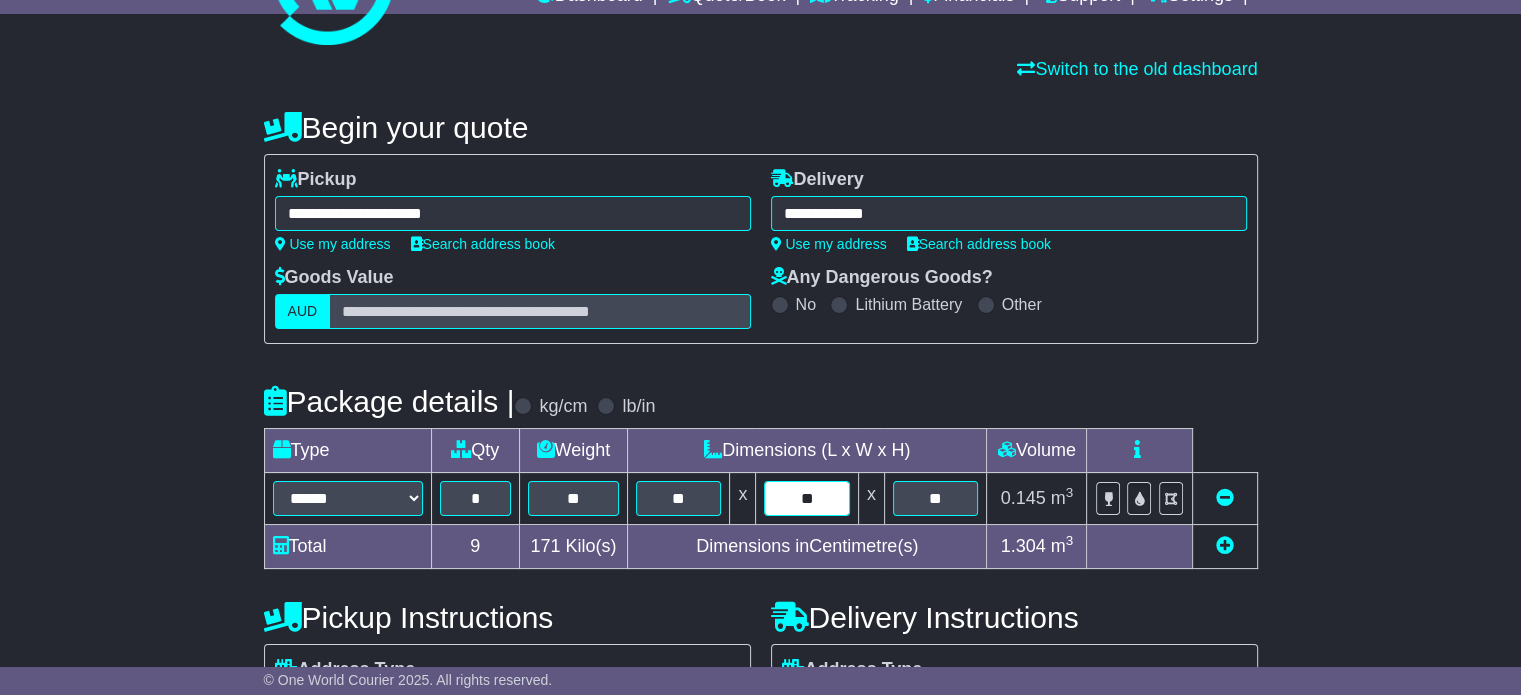 type on "**" 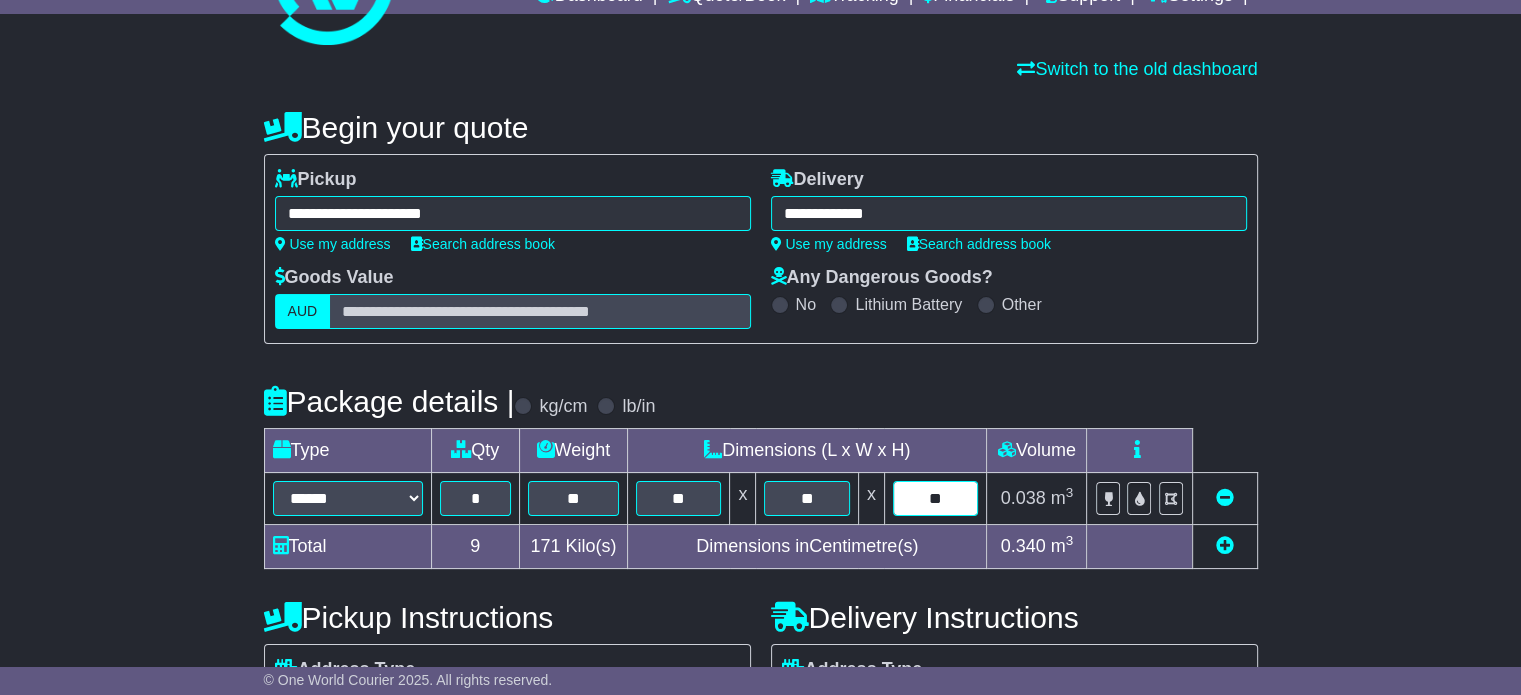 type on "**" 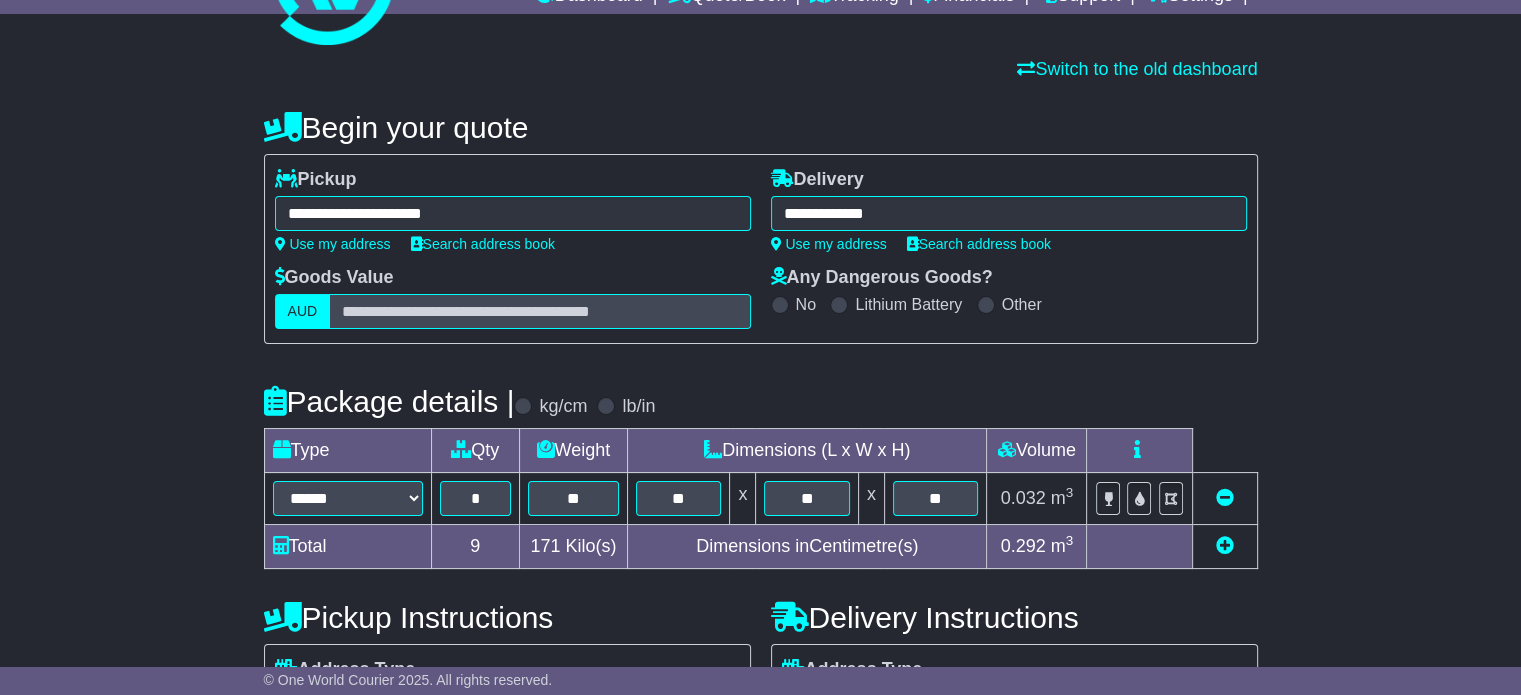 scroll, scrollTop: 361, scrollLeft: 0, axis: vertical 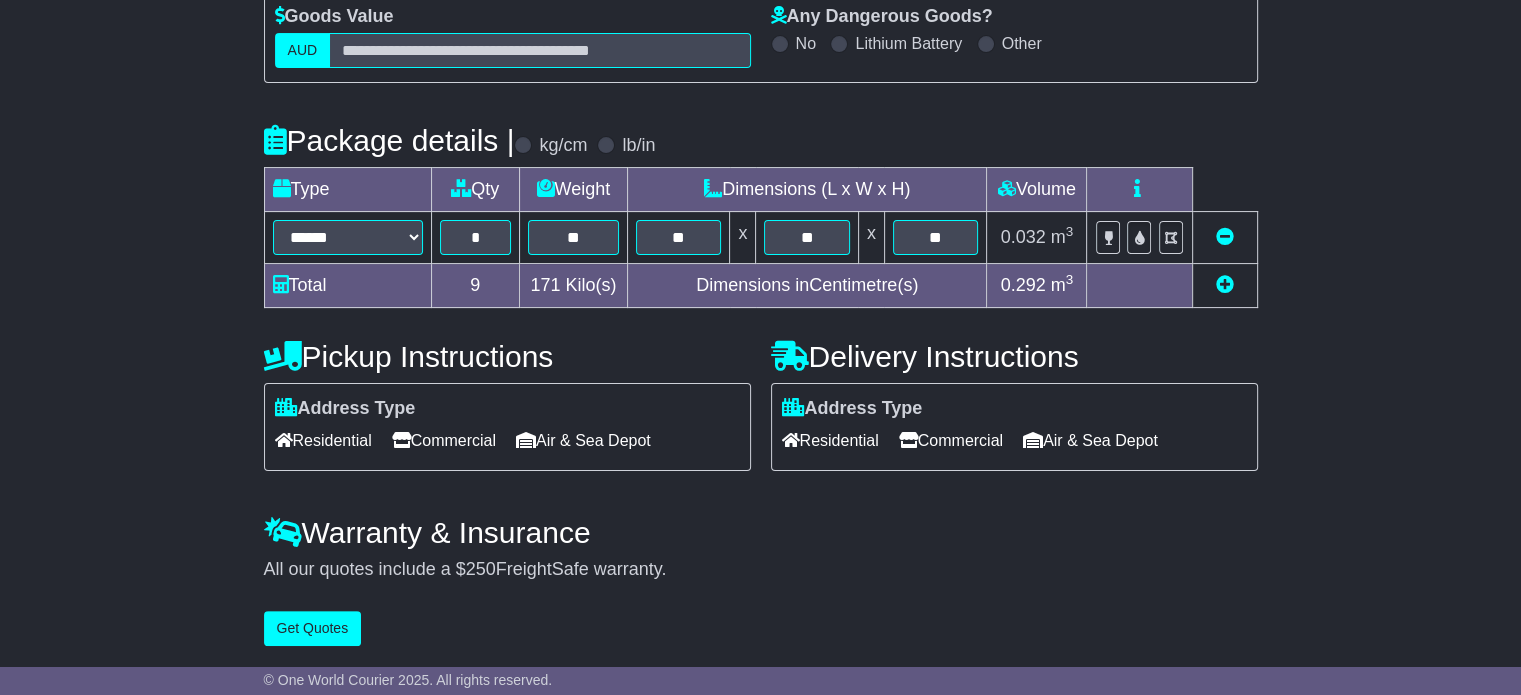 click on "Commercial" at bounding box center (444, 440) 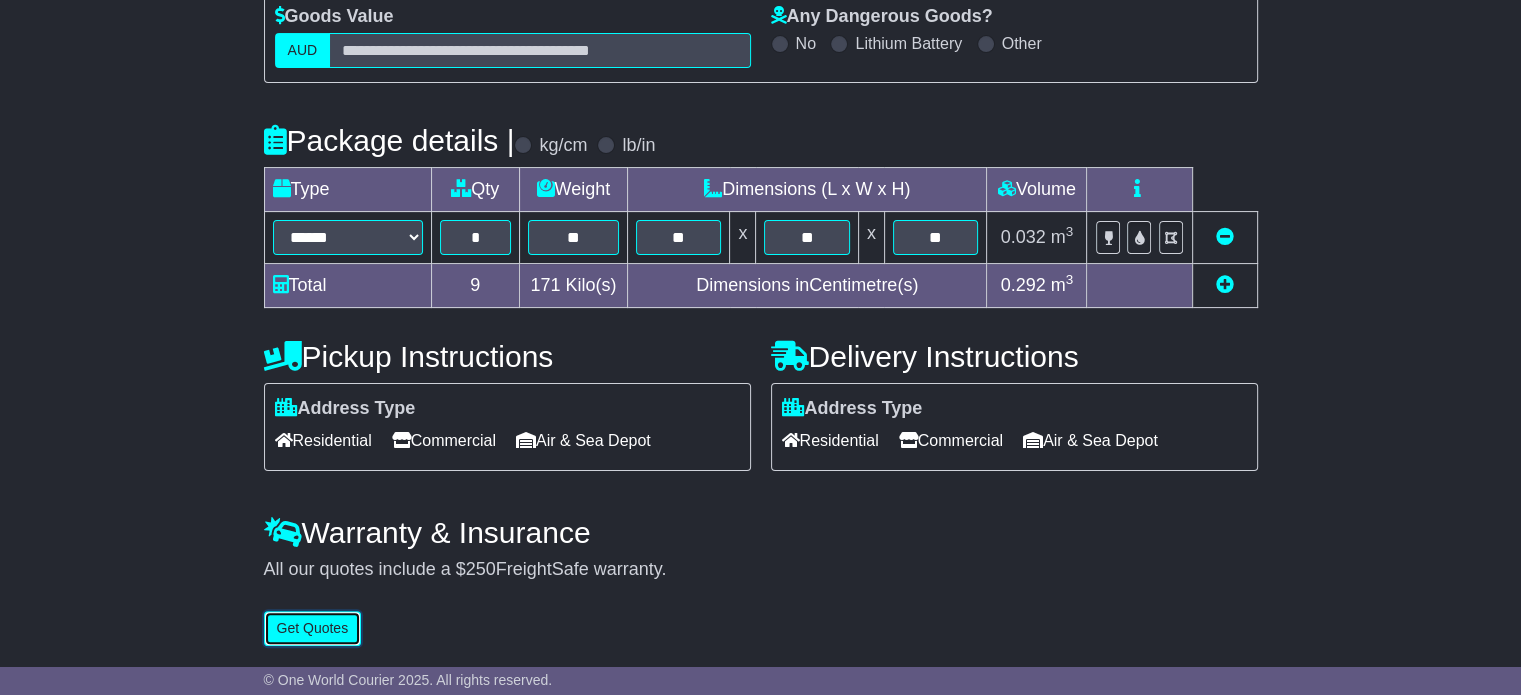 click on "Get Quotes" at bounding box center [313, 628] 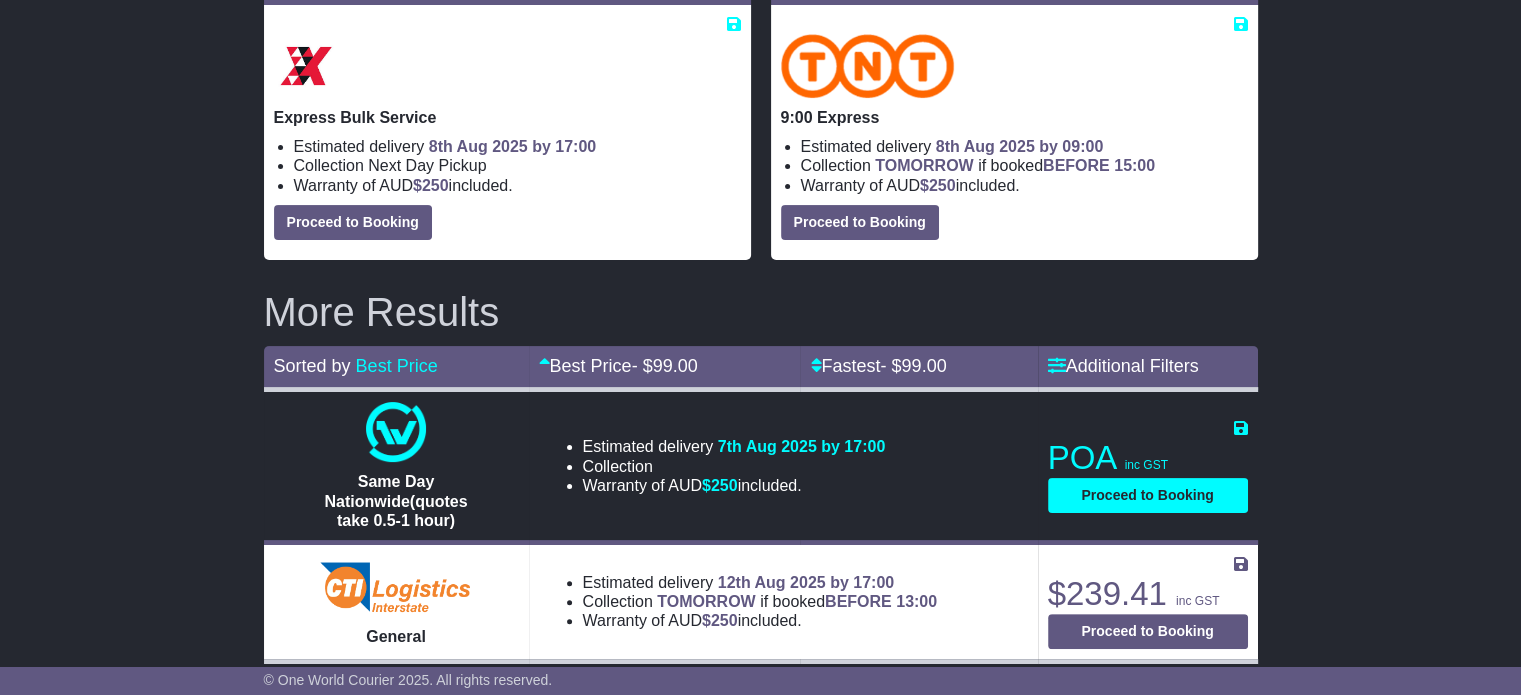 scroll, scrollTop: 0, scrollLeft: 0, axis: both 